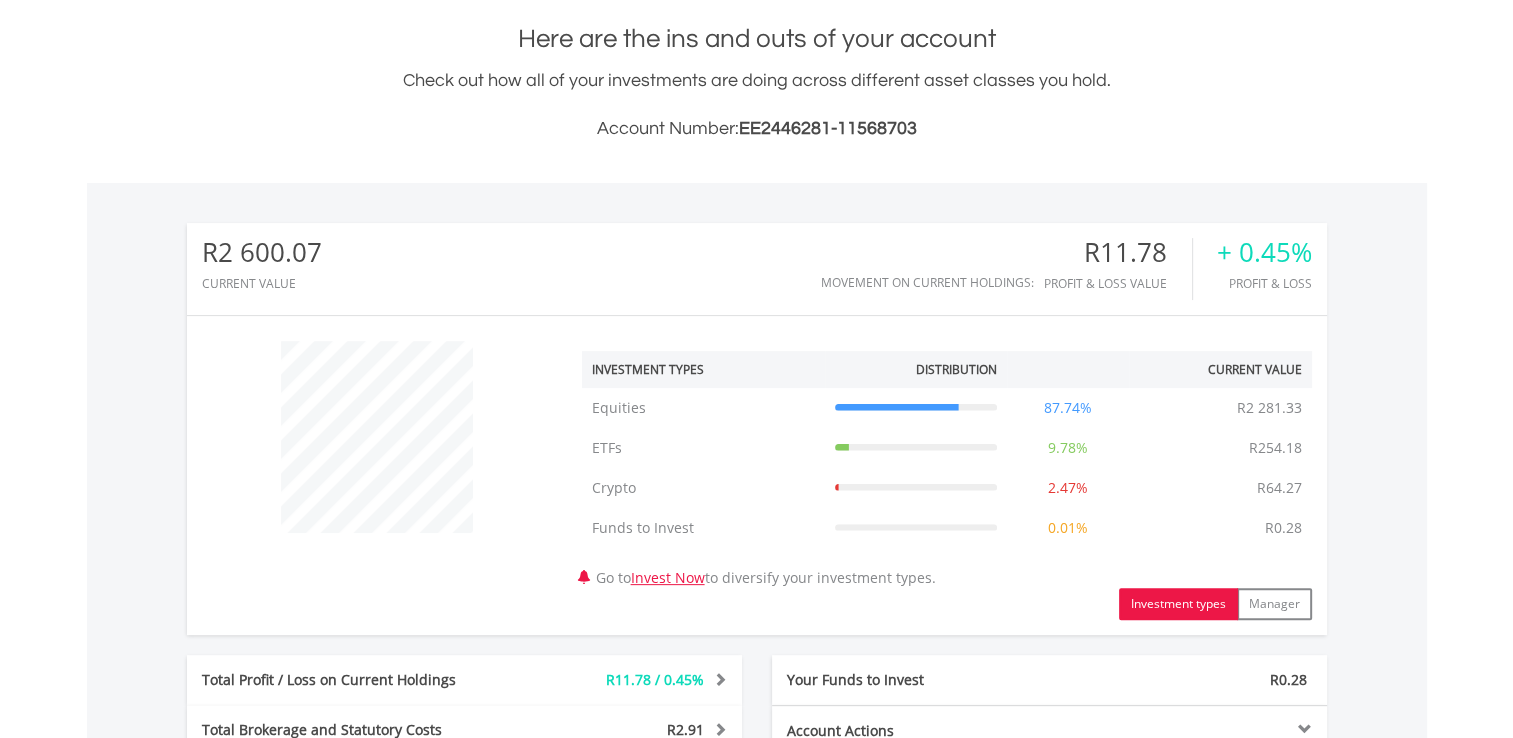 scroll, scrollTop: 439, scrollLeft: 0, axis: vertical 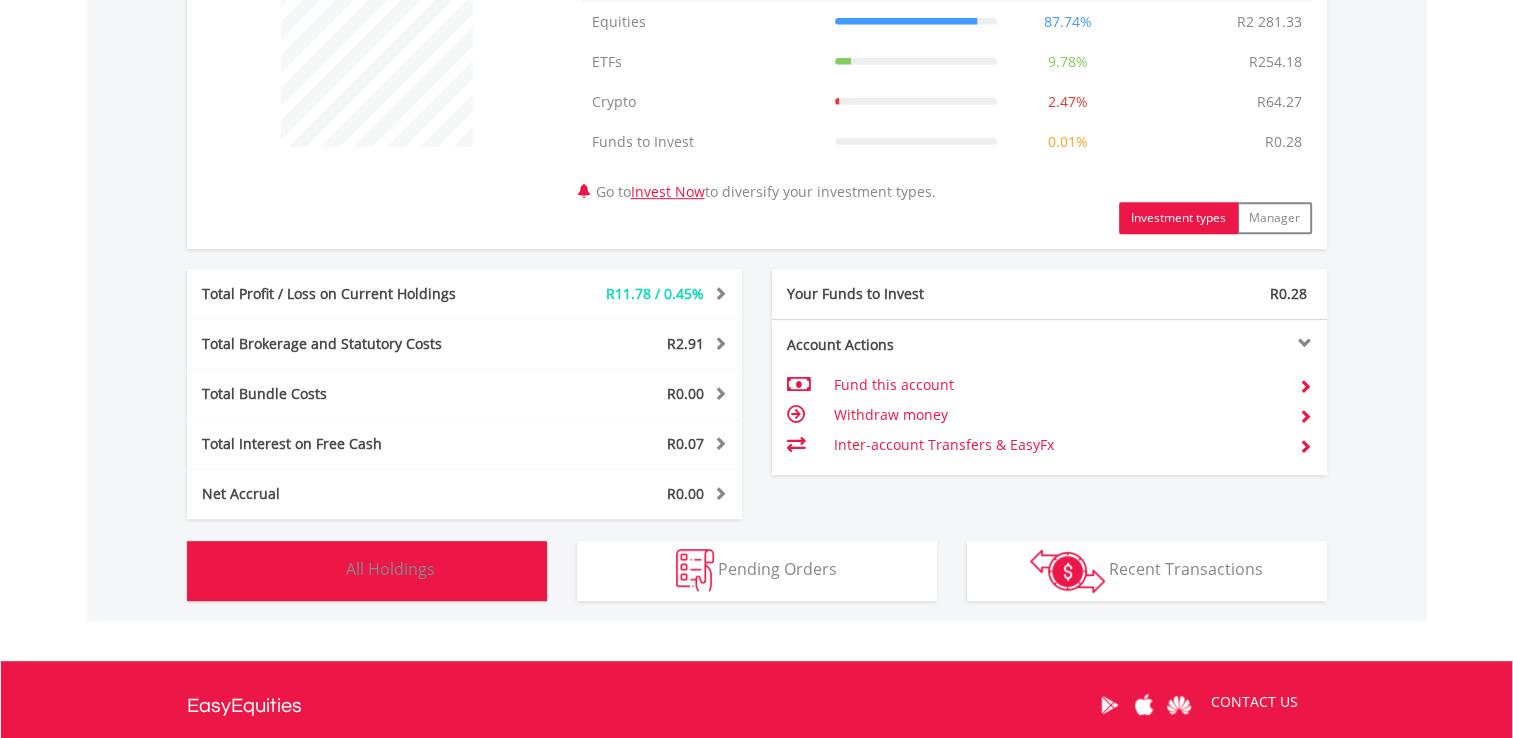 click on "Holdings
All Holdings" at bounding box center (367, 571) 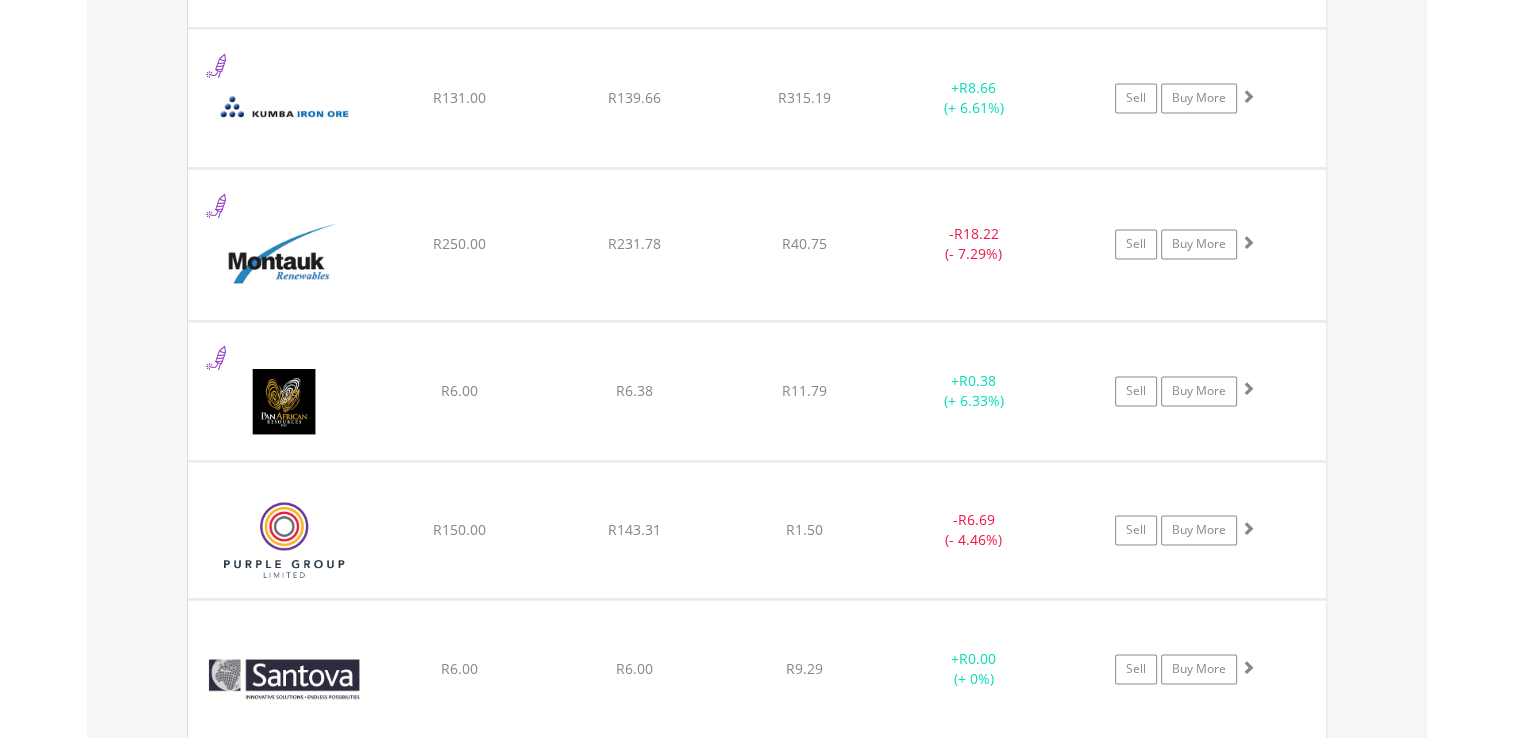 scroll, scrollTop: 2862, scrollLeft: 0, axis: vertical 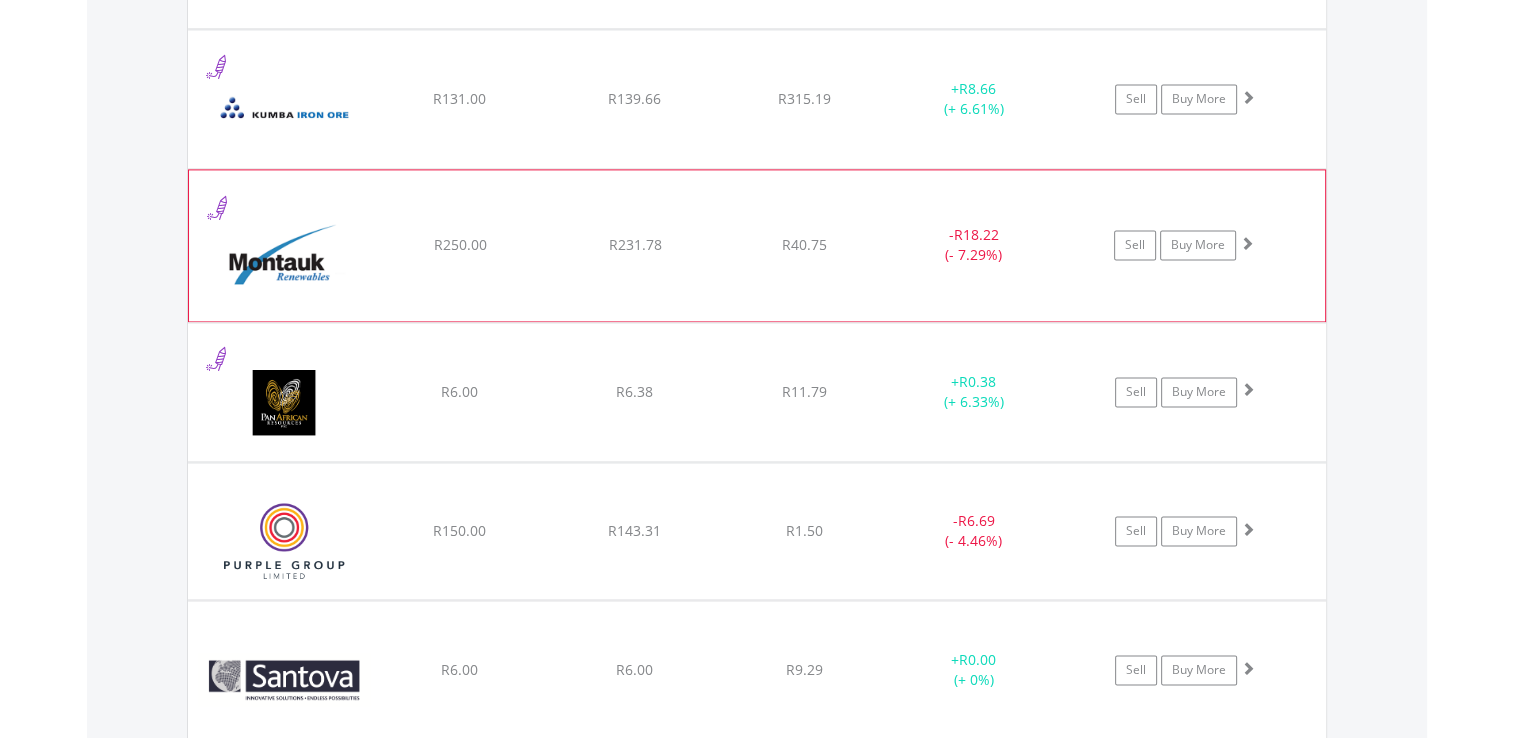 click at bounding box center [285, 255] 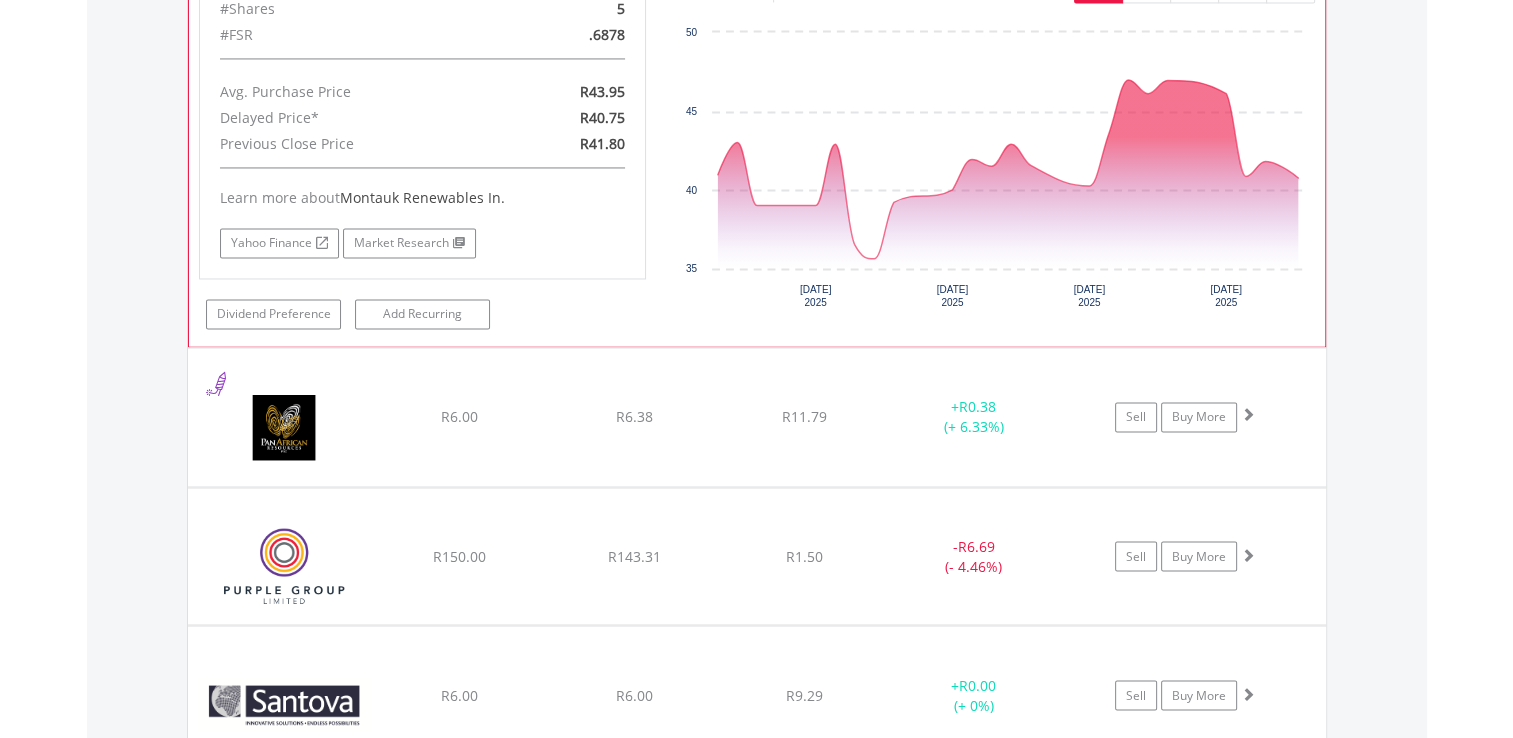 scroll, scrollTop: 3250, scrollLeft: 0, axis: vertical 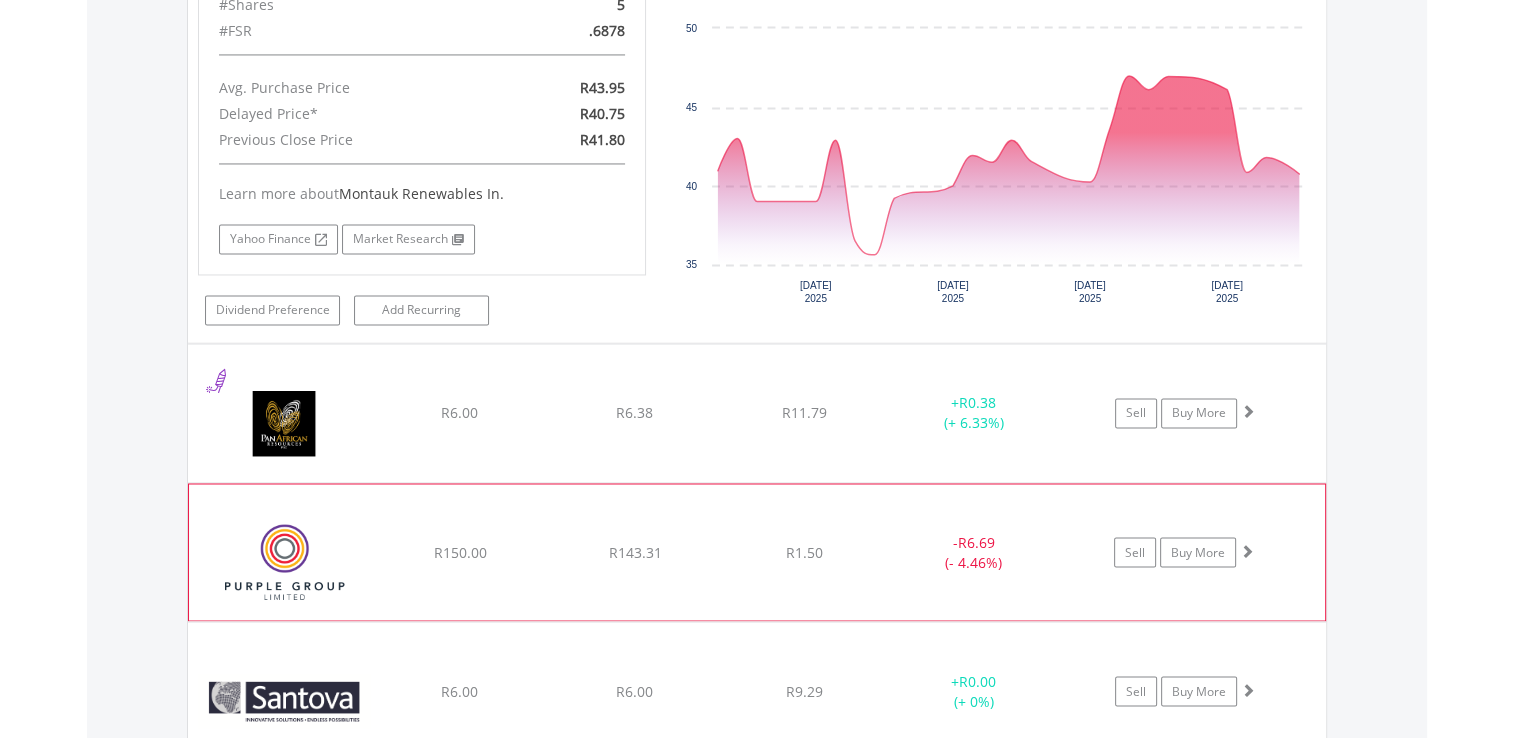 click on "﻿
Purple Group Limited
R150.00
R143.31
R1.50
-  R6.69 (- 4.46%)
Sell
Buy More" at bounding box center [757, -1593] 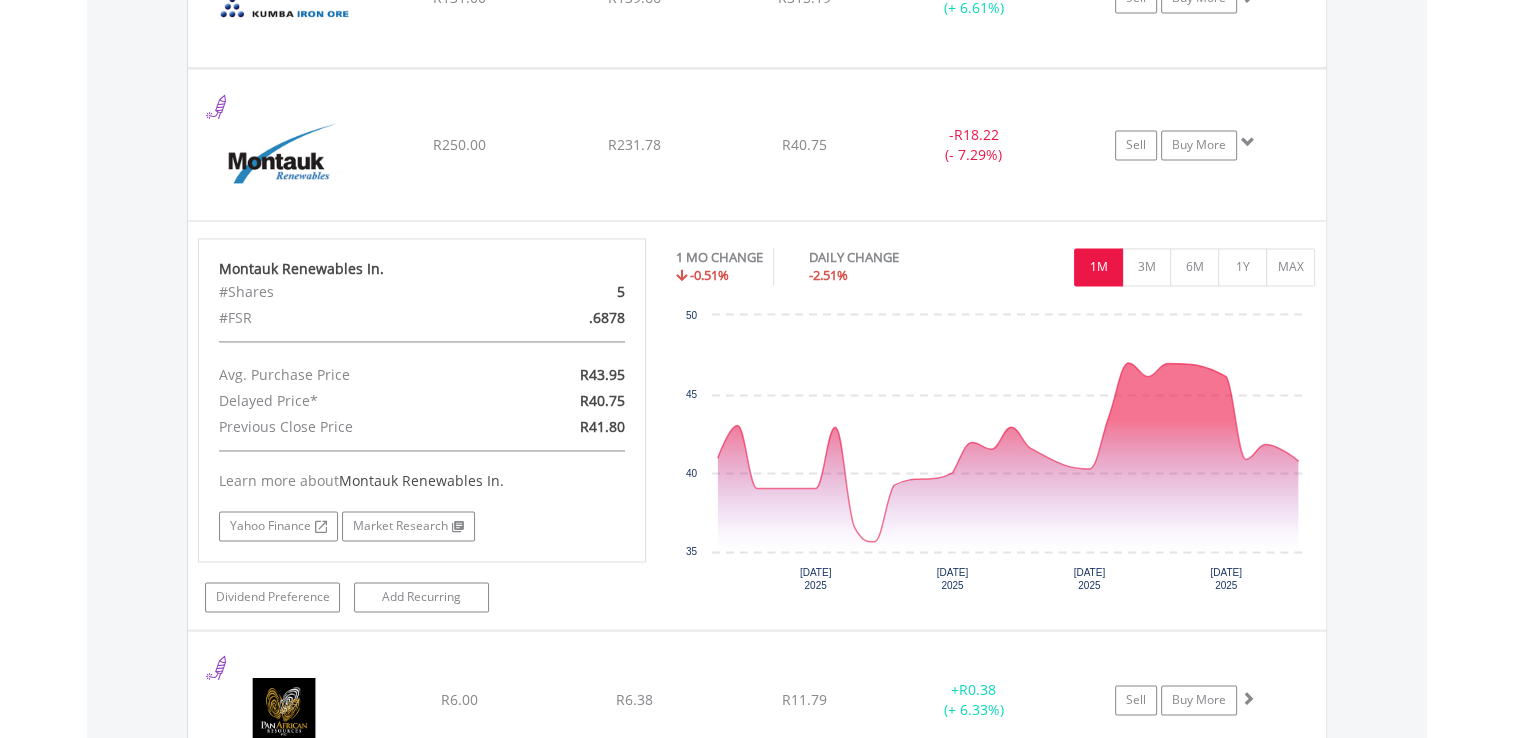 scroll, scrollTop: 2962, scrollLeft: 0, axis: vertical 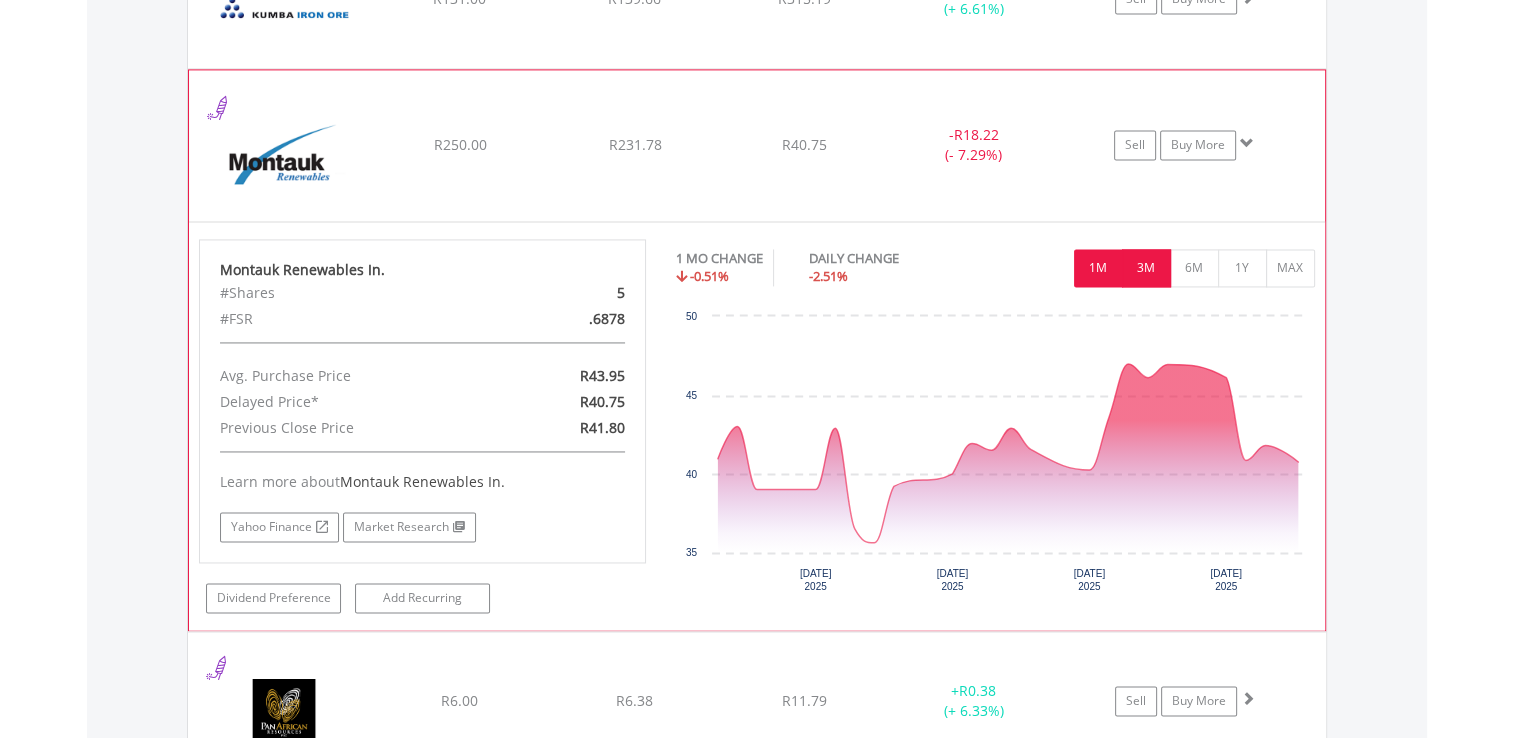 click on "3M" at bounding box center (1146, 268) 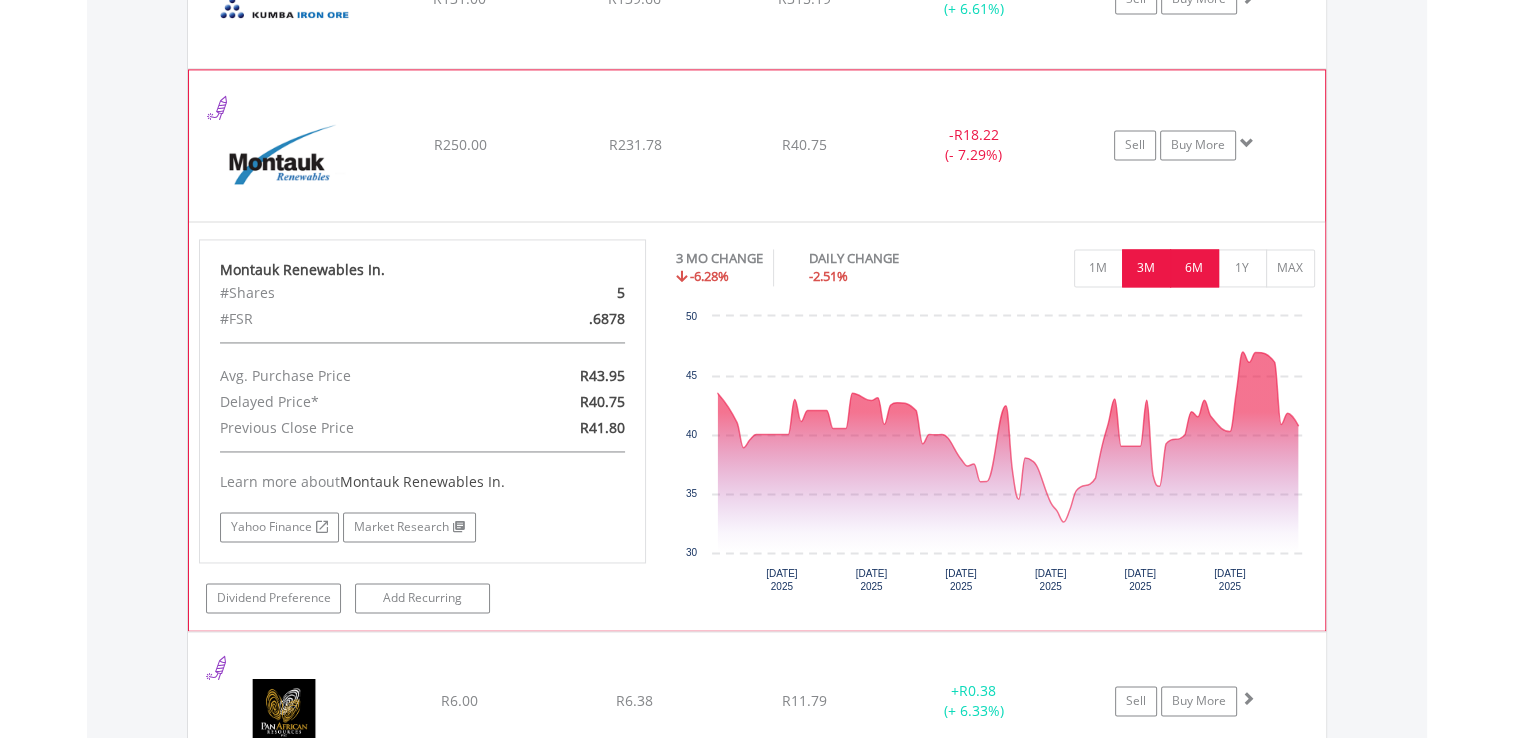 click on "6M" at bounding box center [1194, 268] 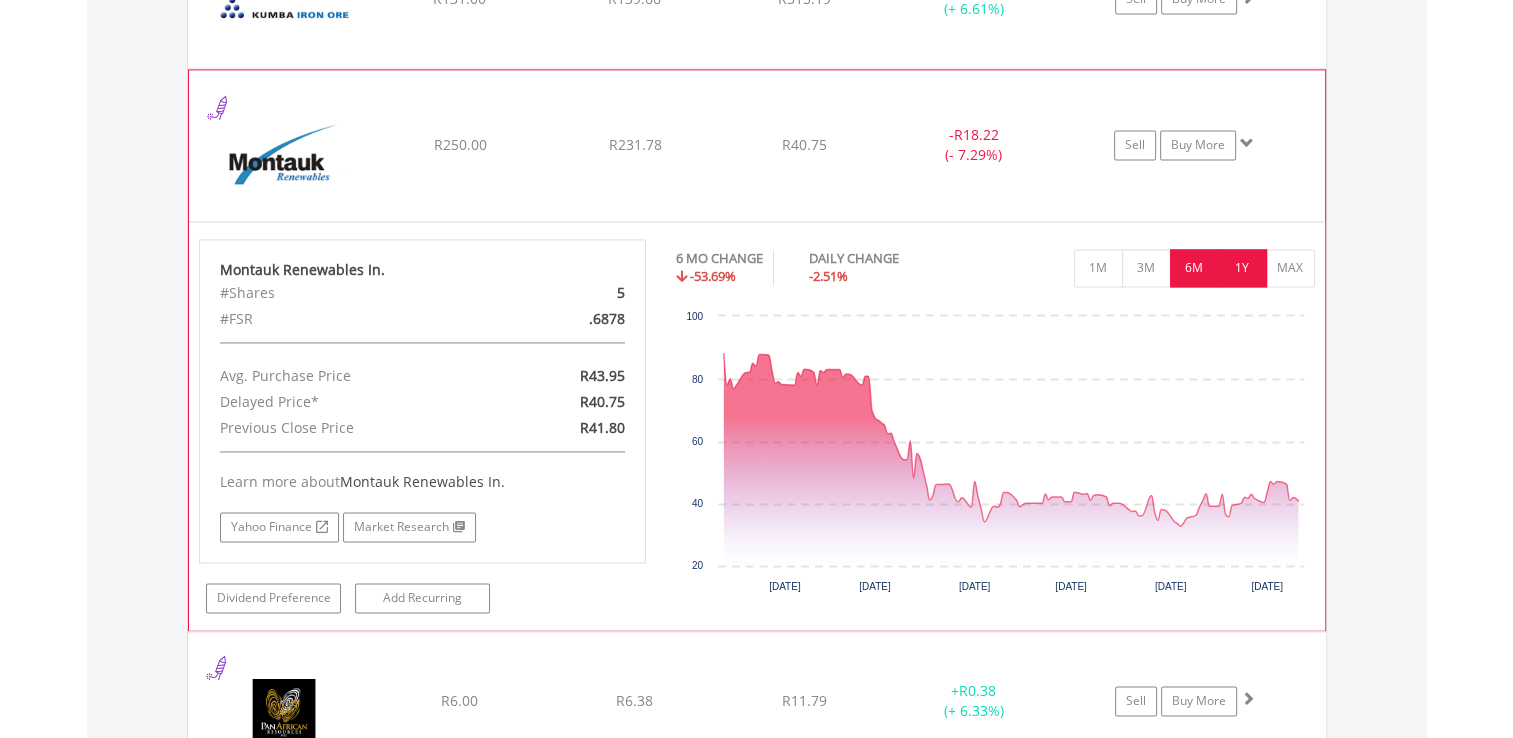 click on "1Y" at bounding box center [1242, 268] 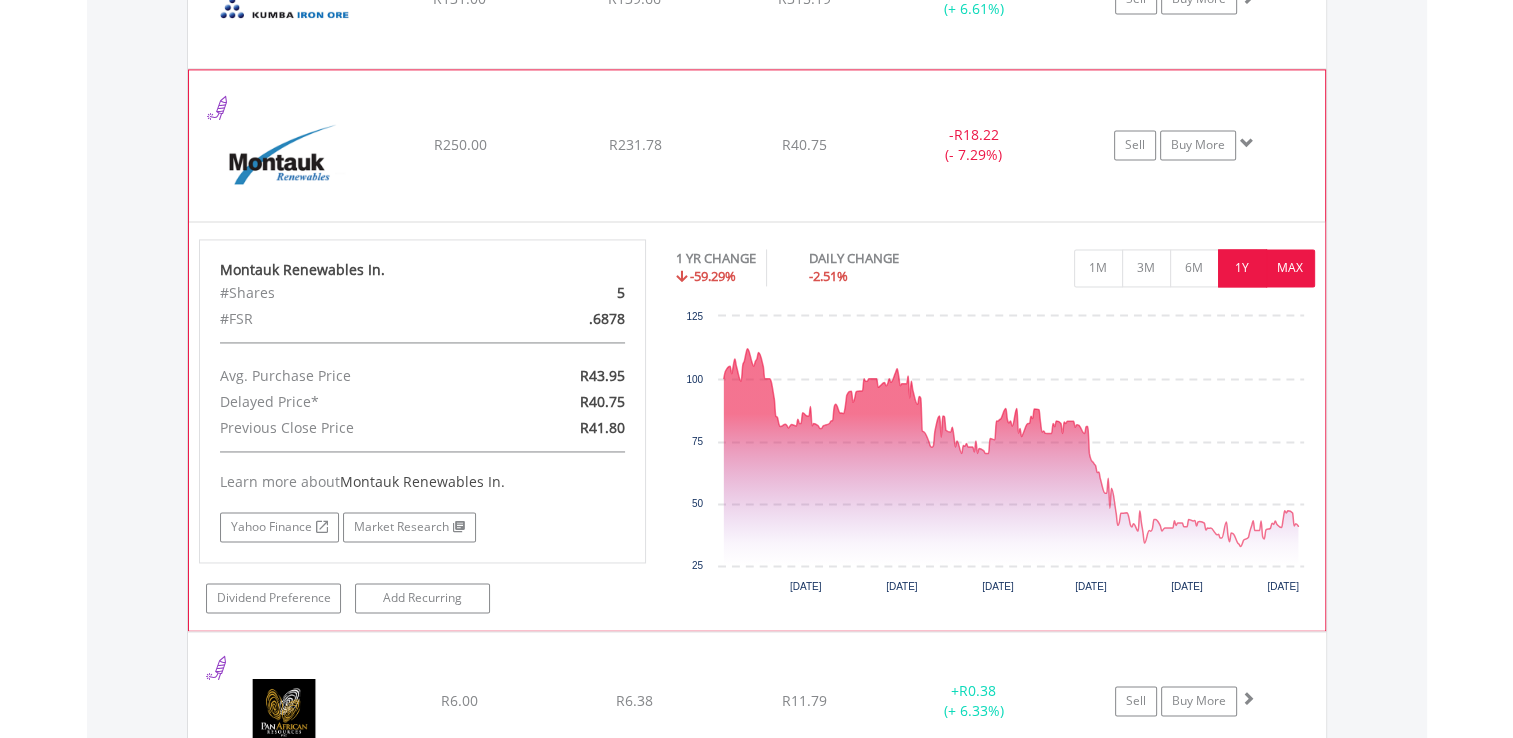 click on "MAX" at bounding box center (1290, 268) 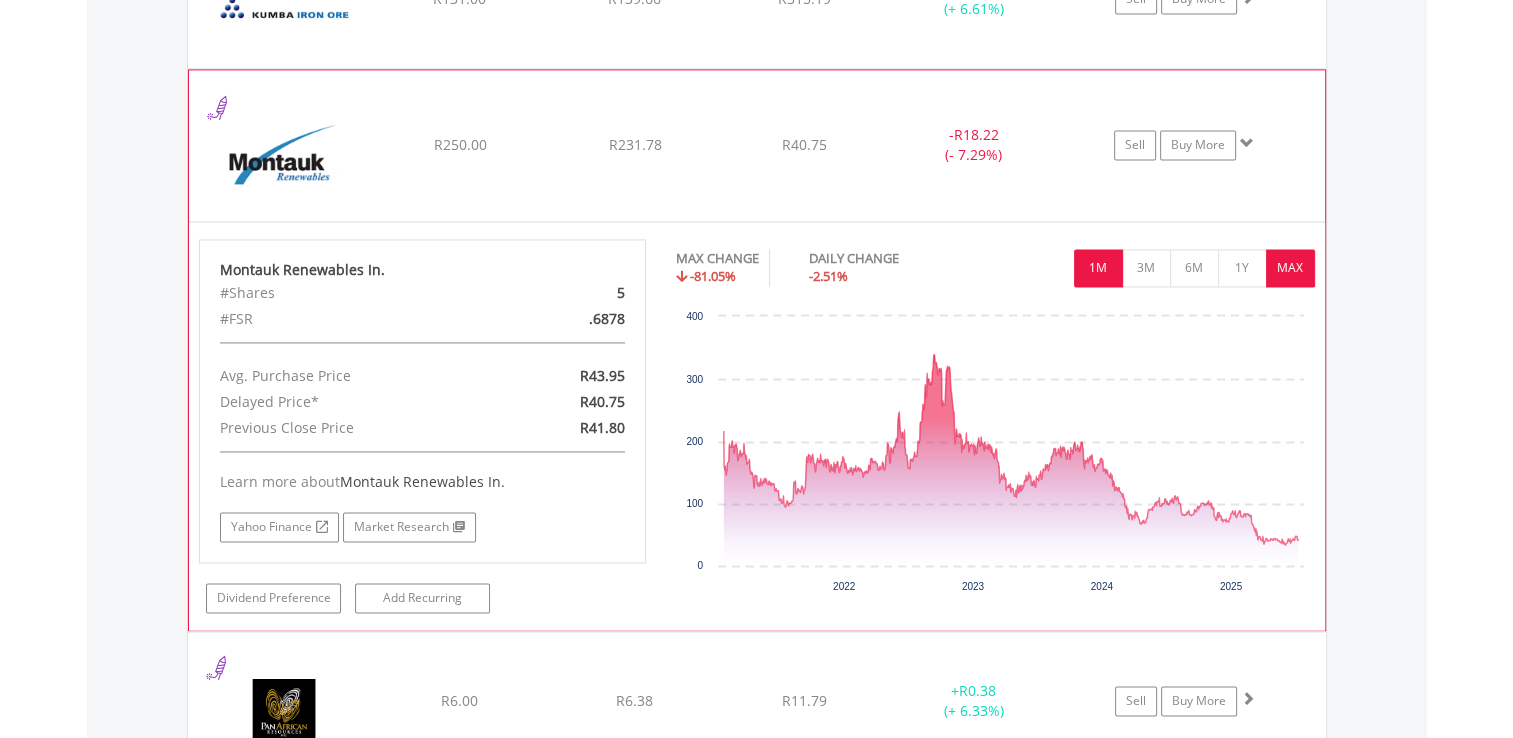 click on "1M" at bounding box center (1098, 268) 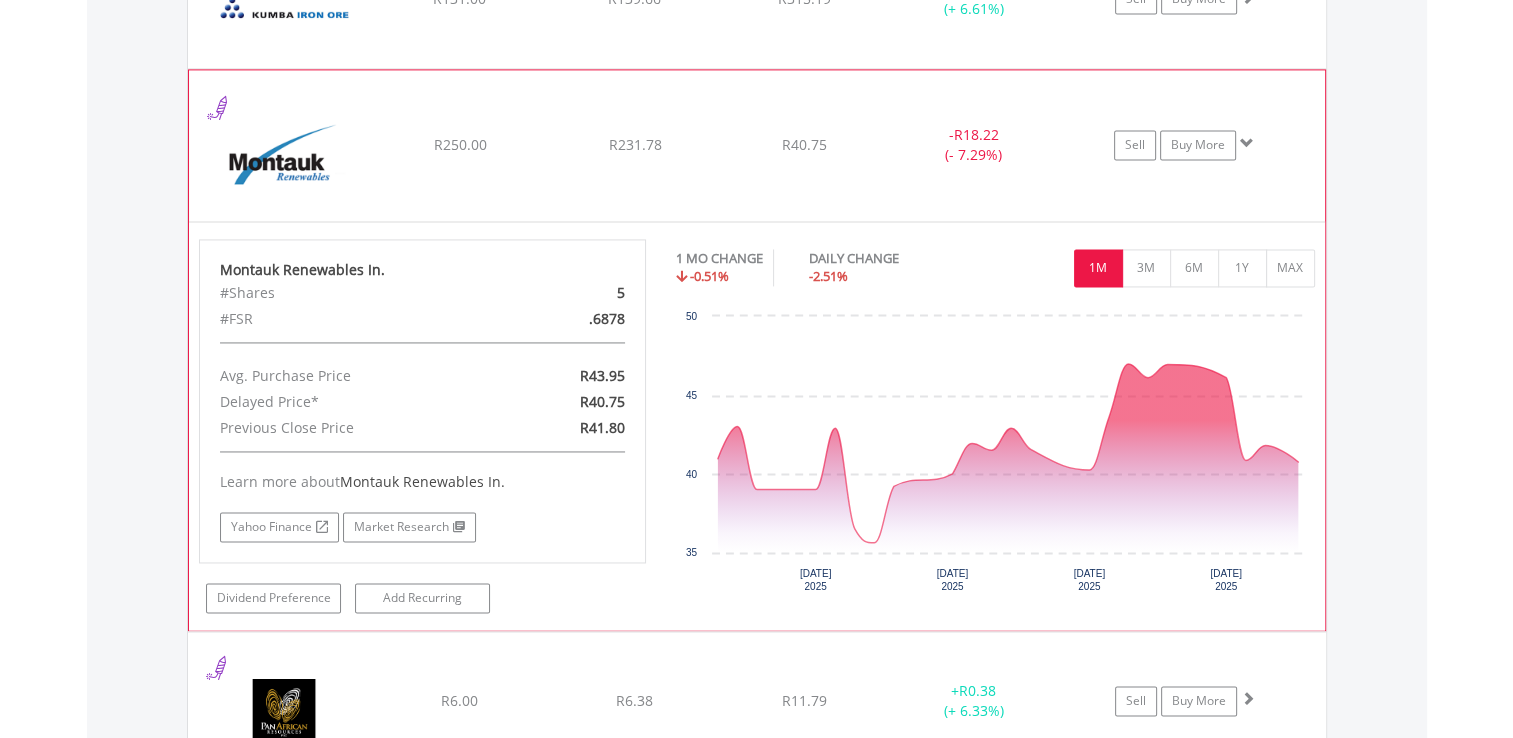 click on "﻿
Montauk Renewables In.
R250.00
R231.78
R40.75
-  R18.22 (- 7.29%)
Sell
Buy More" at bounding box center (757, -1305) 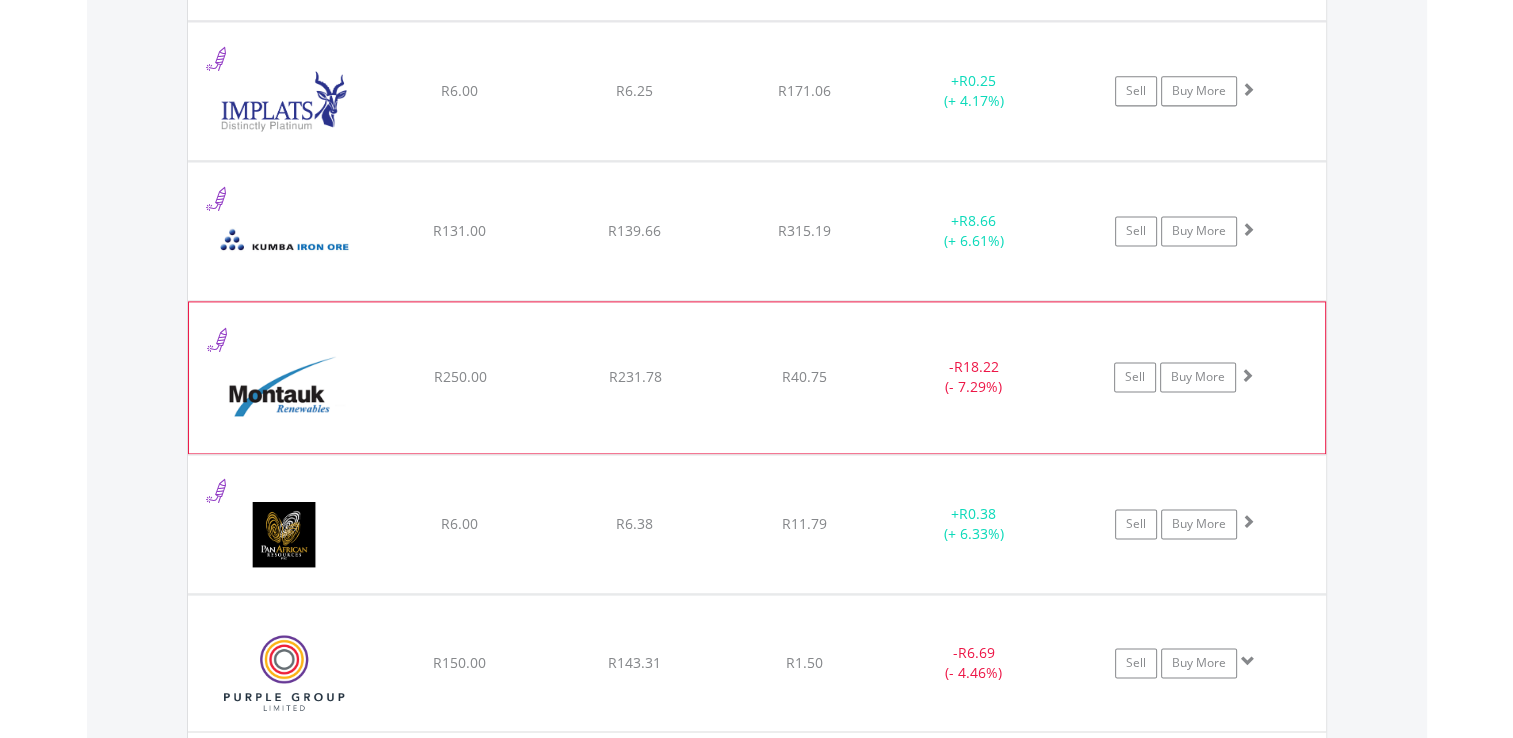 scroll, scrollTop: 2729, scrollLeft: 0, axis: vertical 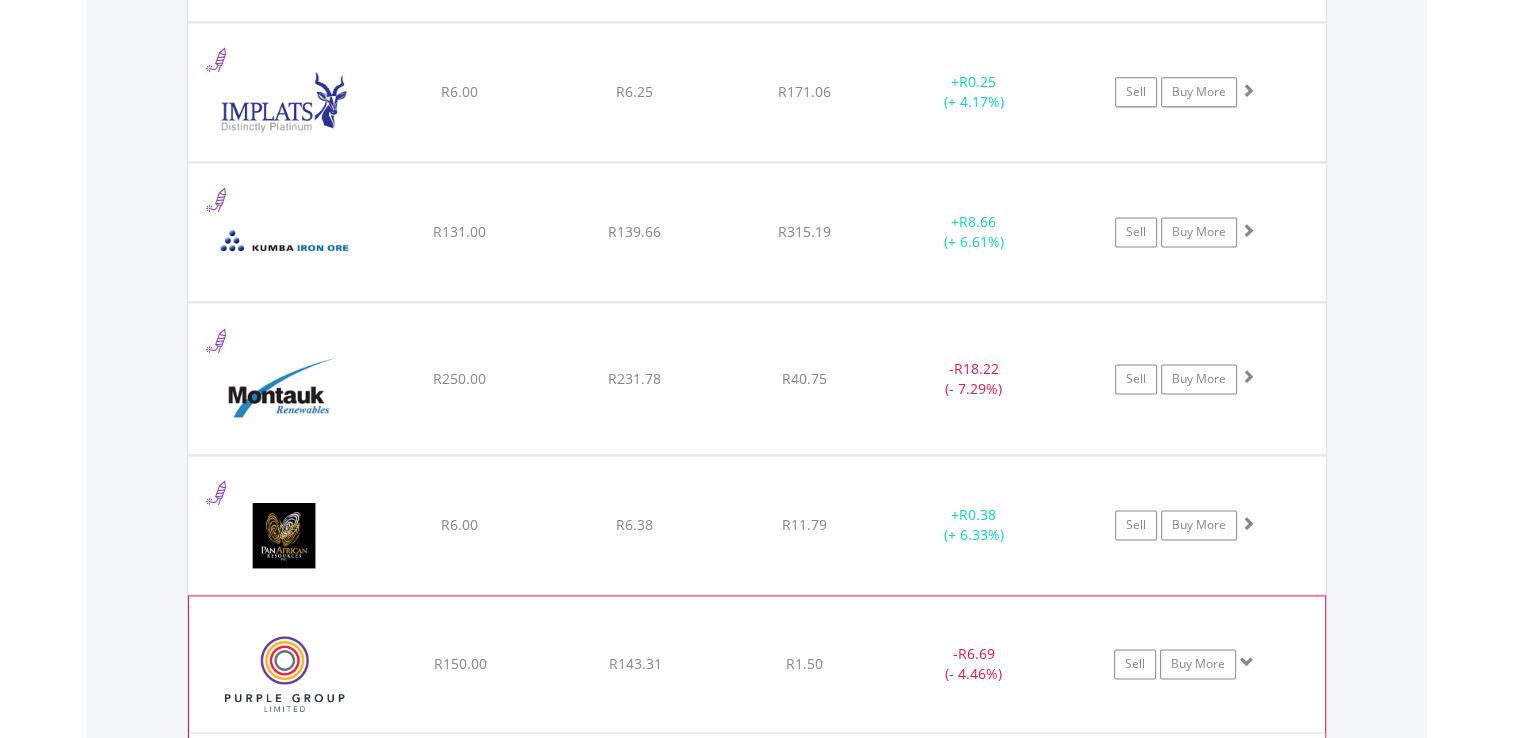 click on "﻿
Purple Group Limited
R150.00
R143.31
R1.50
-  R6.69 (- 4.46%)
Sell
Buy More" at bounding box center [757, -1072] 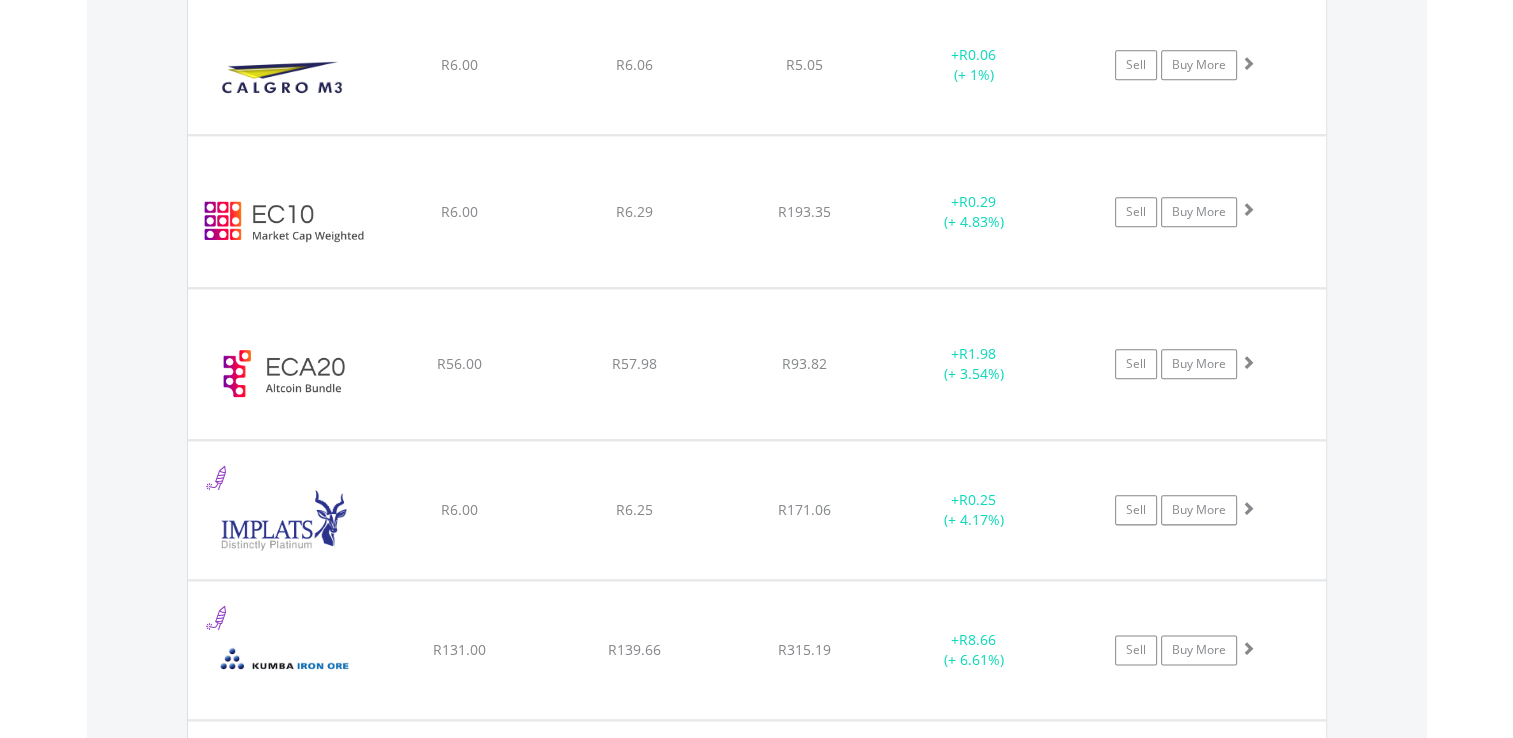 scroll, scrollTop: 2308, scrollLeft: 0, axis: vertical 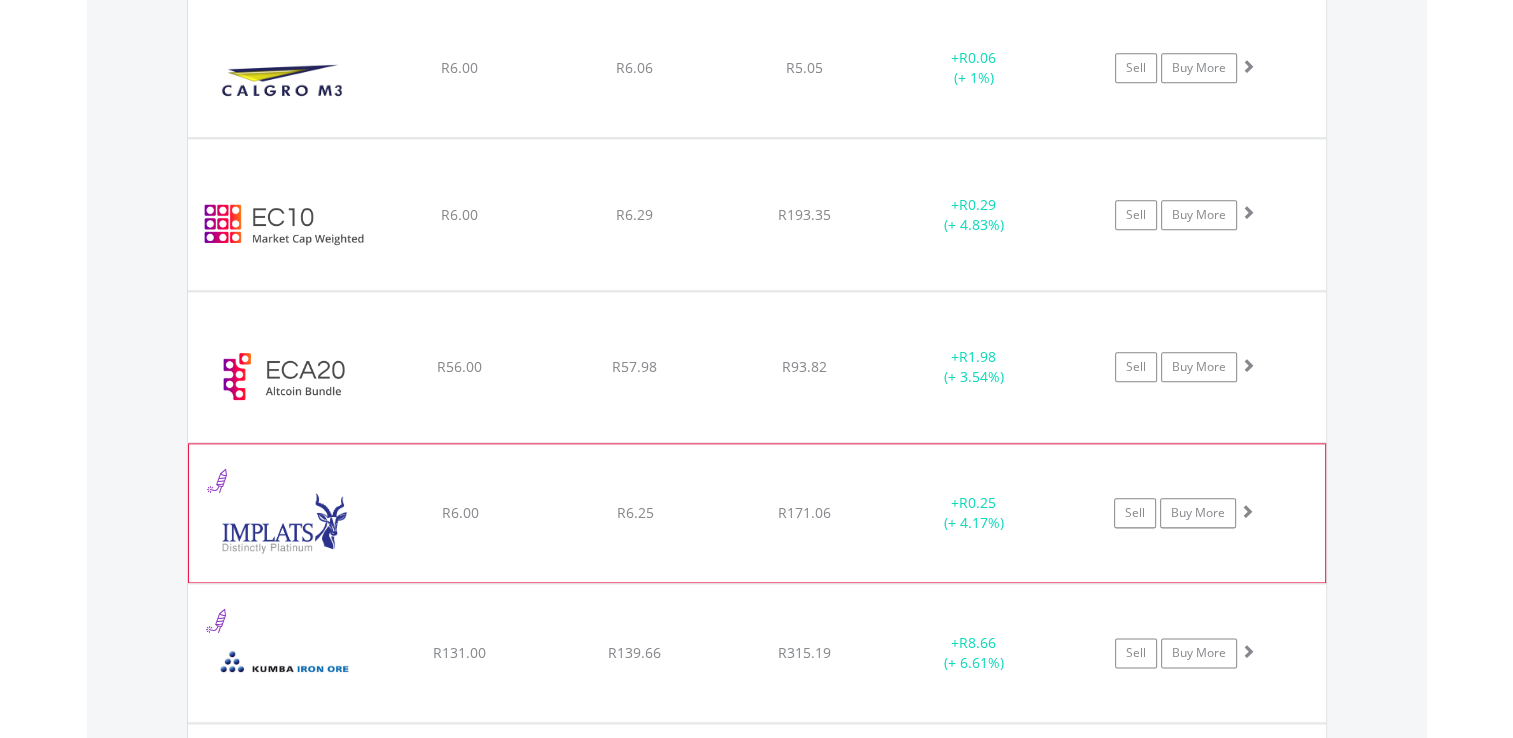 click on "﻿
Impala Platinum Hlgs Limited
R6.00
R6.25
R171.06
+  R0.25 (+ 4.17%)
Sell
Buy More" at bounding box center (757, -651) 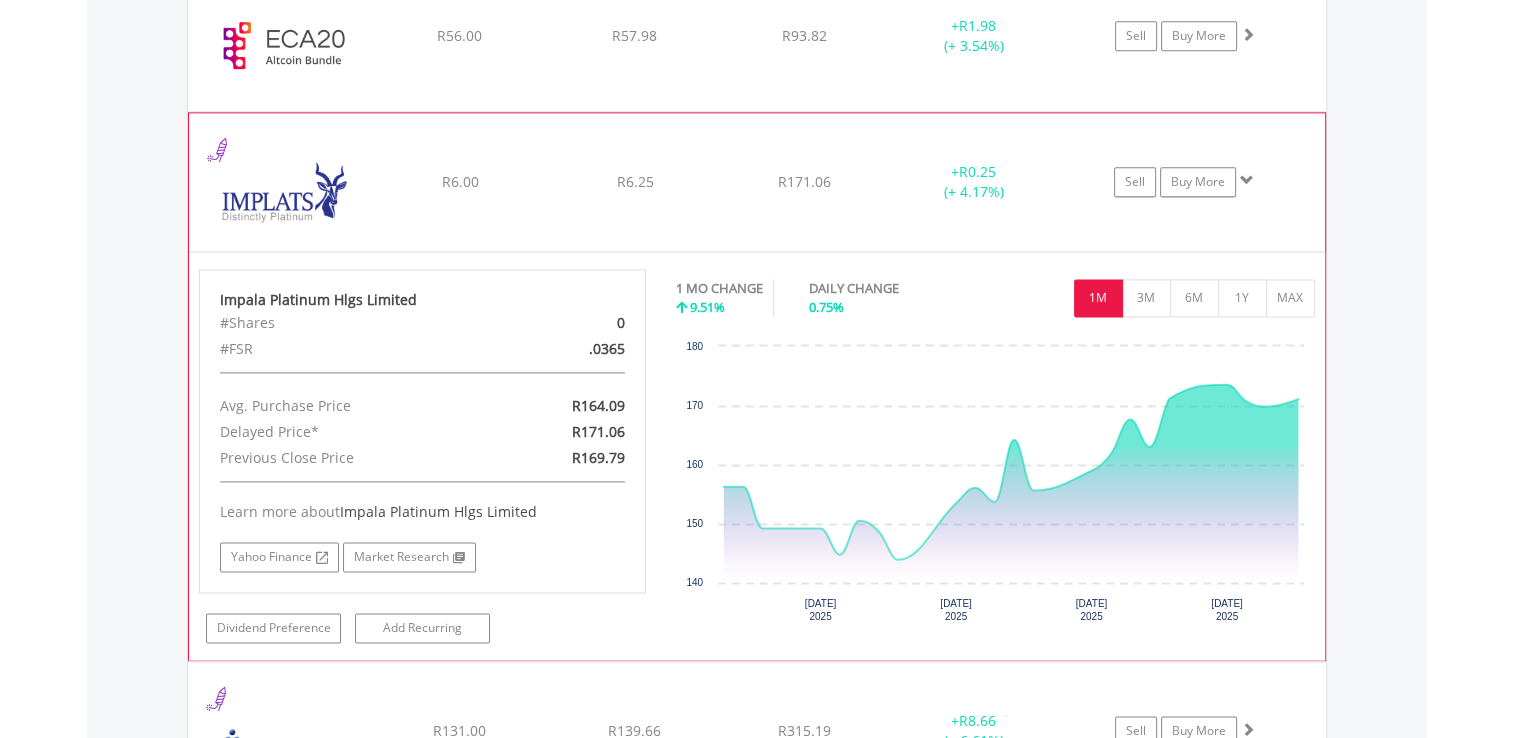 scroll, scrollTop: 2640, scrollLeft: 0, axis: vertical 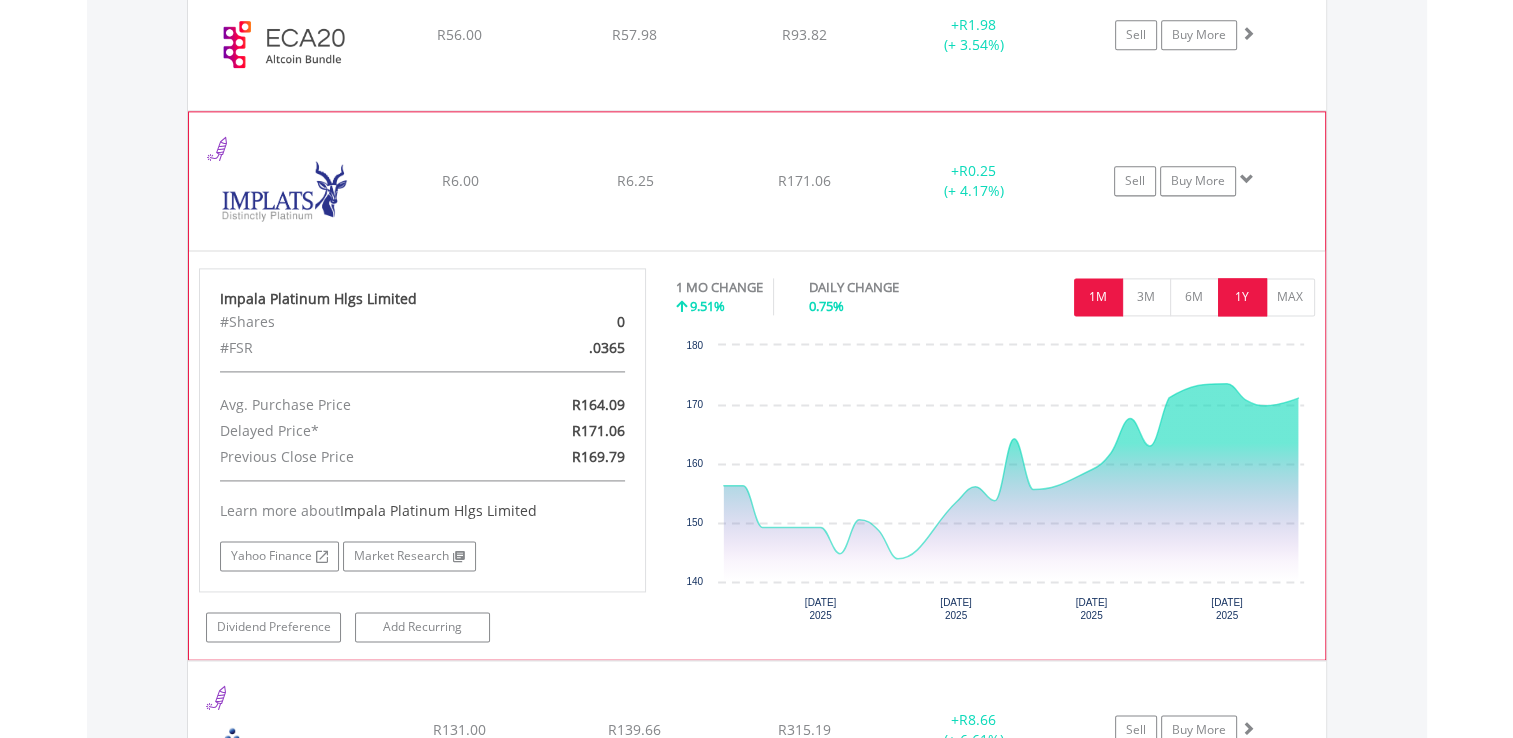 click on "1Y" at bounding box center [1242, 297] 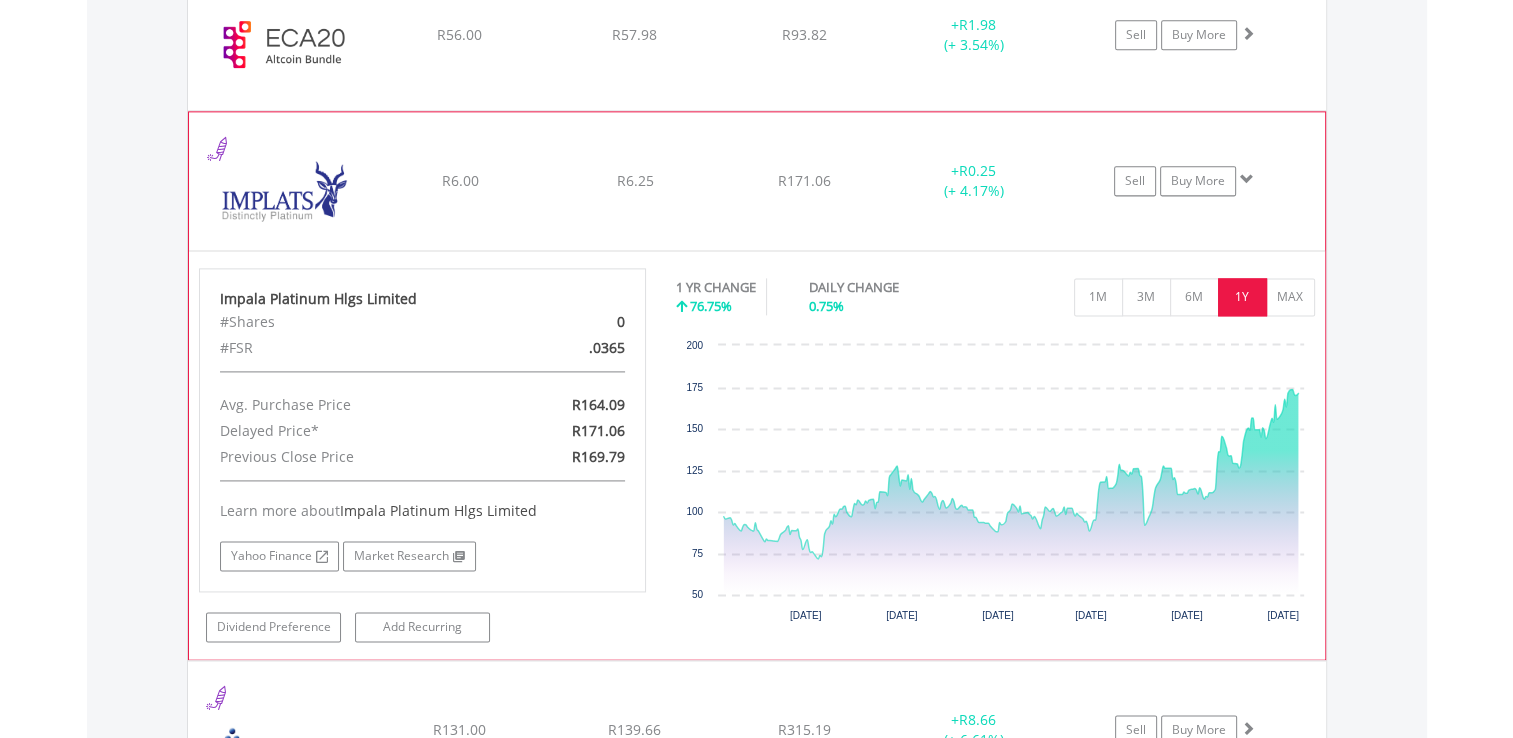click on "Sell
Buy More" at bounding box center [1195, -983] 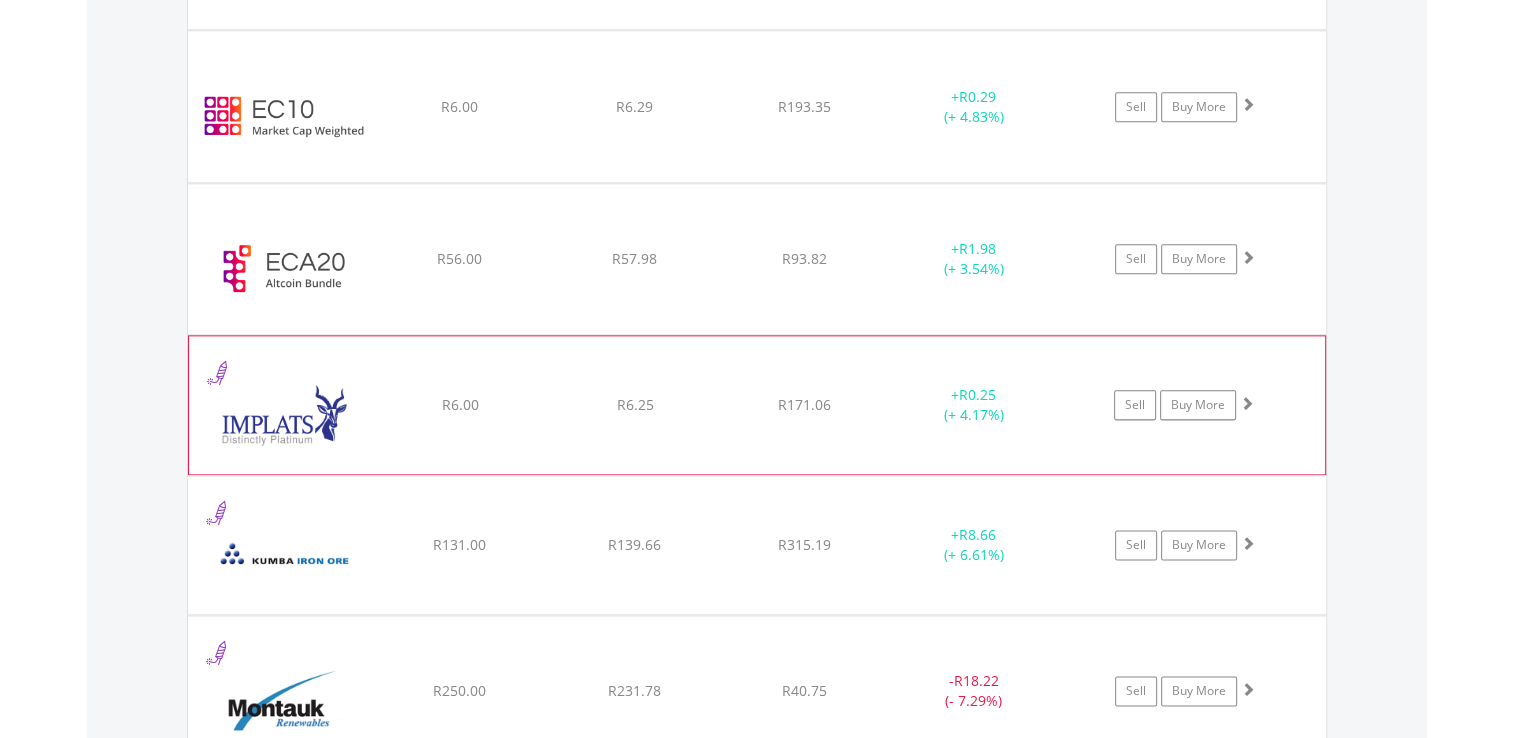 scroll, scrollTop: 2415, scrollLeft: 0, axis: vertical 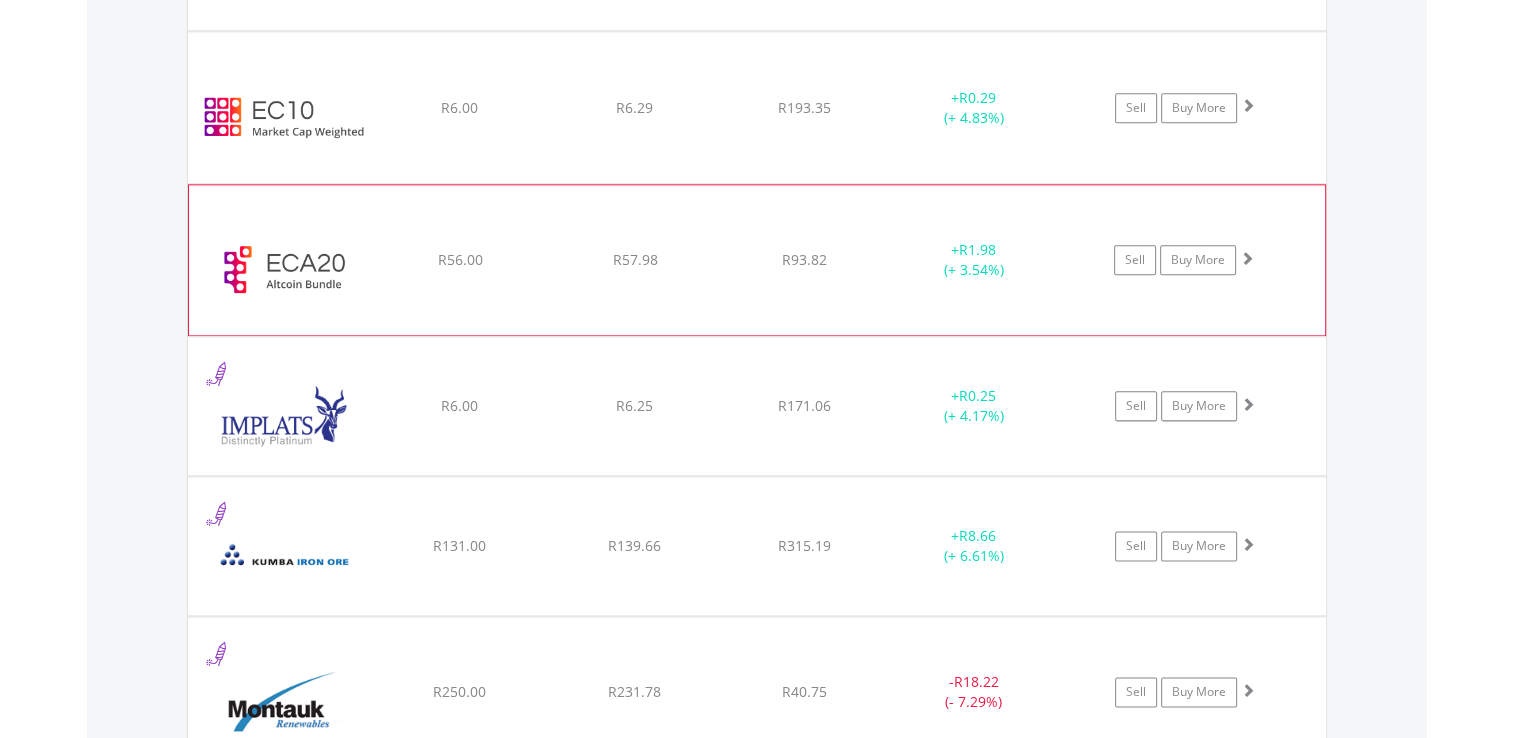 click on "﻿
EasyCrypto Altcoin 20
R56.00
R57.98
R93.82
+  R1.98 (+ 3.54%)
Sell
Buy More" at bounding box center [757, -758] 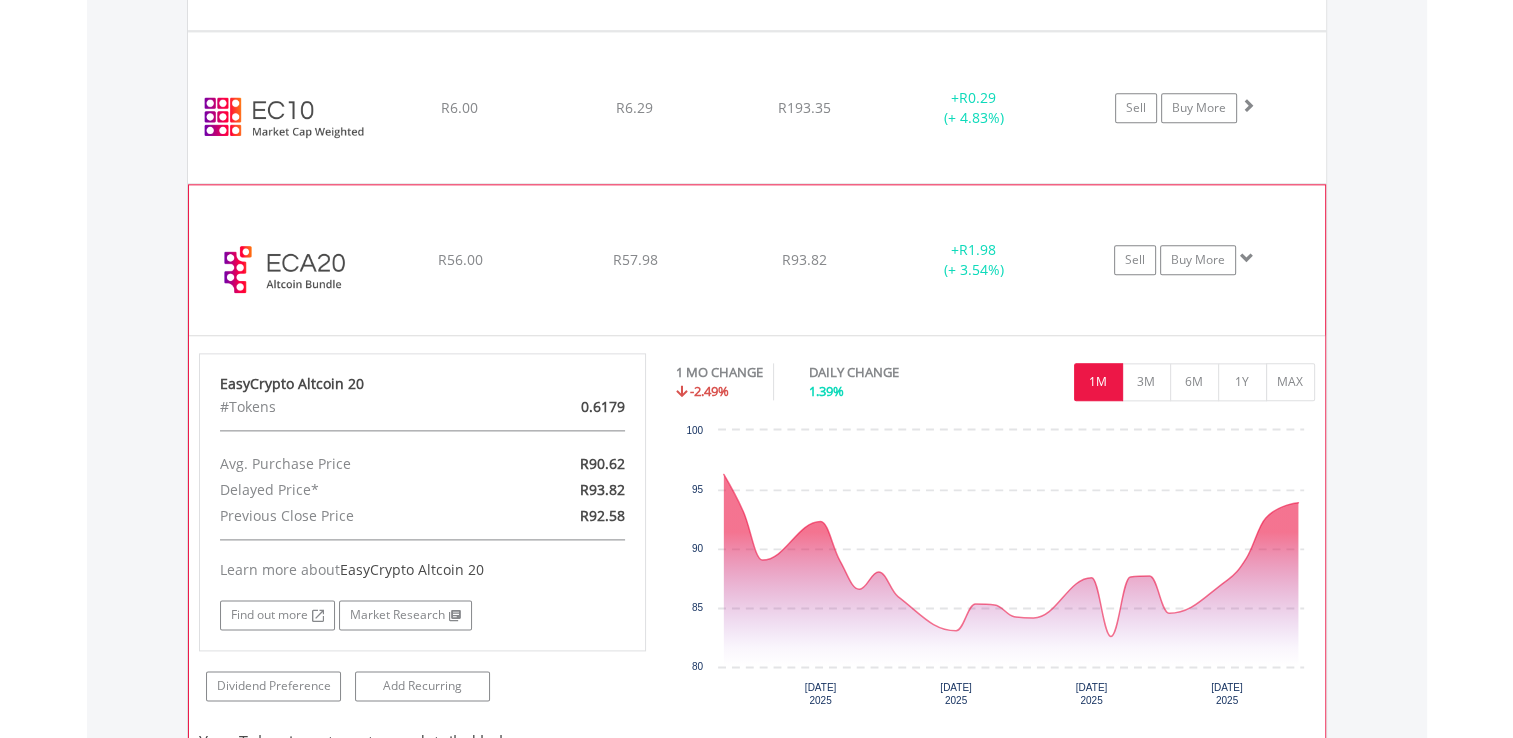 click on "+  R1.98 (+ 3.54%)" at bounding box center (974, -758) 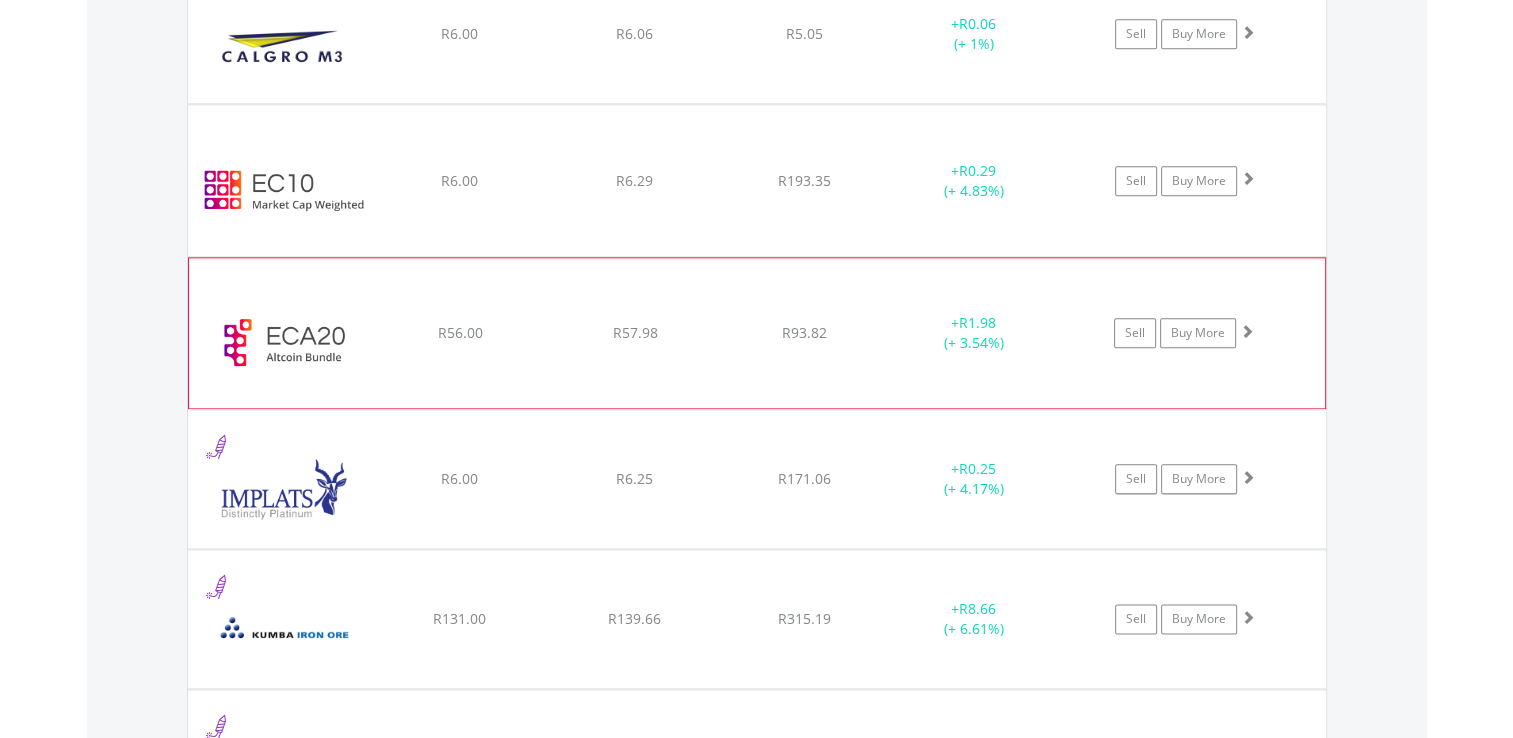 scroll, scrollTop: 2272, scrollLeft: 0, axis: vertical 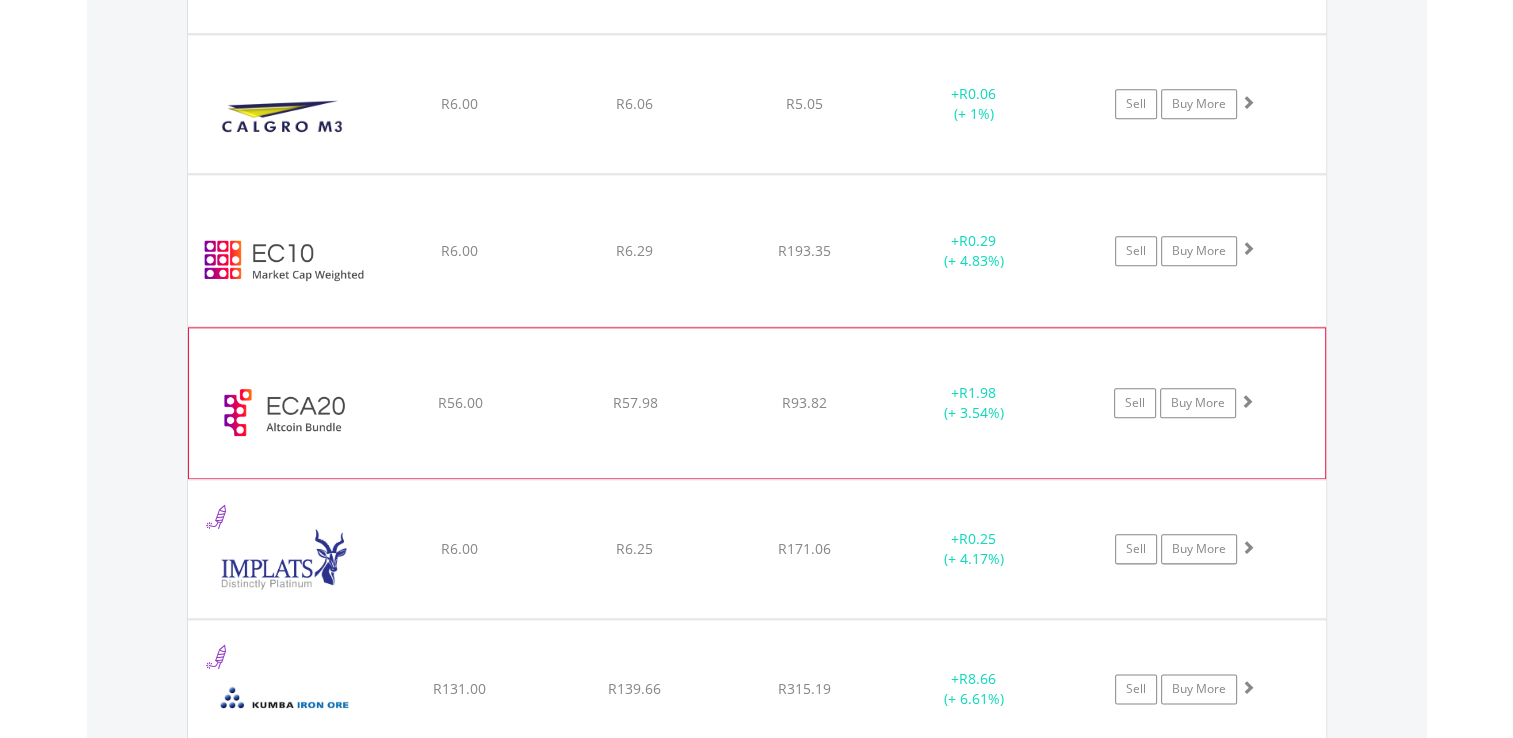 click on "﻿
EasyCrypto 10
R6.00
R6.29
R193.35
+  R0.29 (+ 4.83%)
Sell
Buy More" at bounding box center [757, -615] 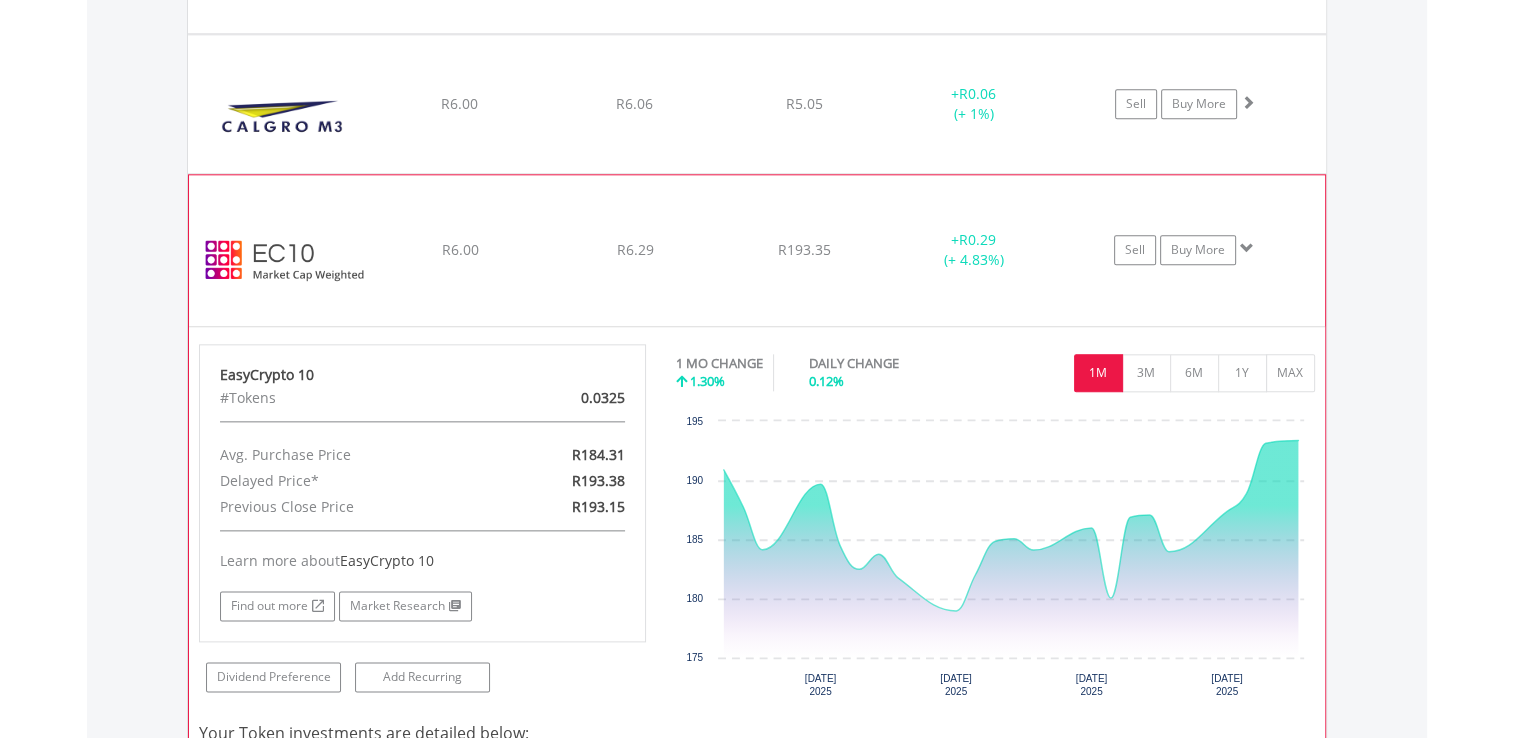 click on "+  R0.29 (+ 4.83%)" at bounding box center (974, -615) 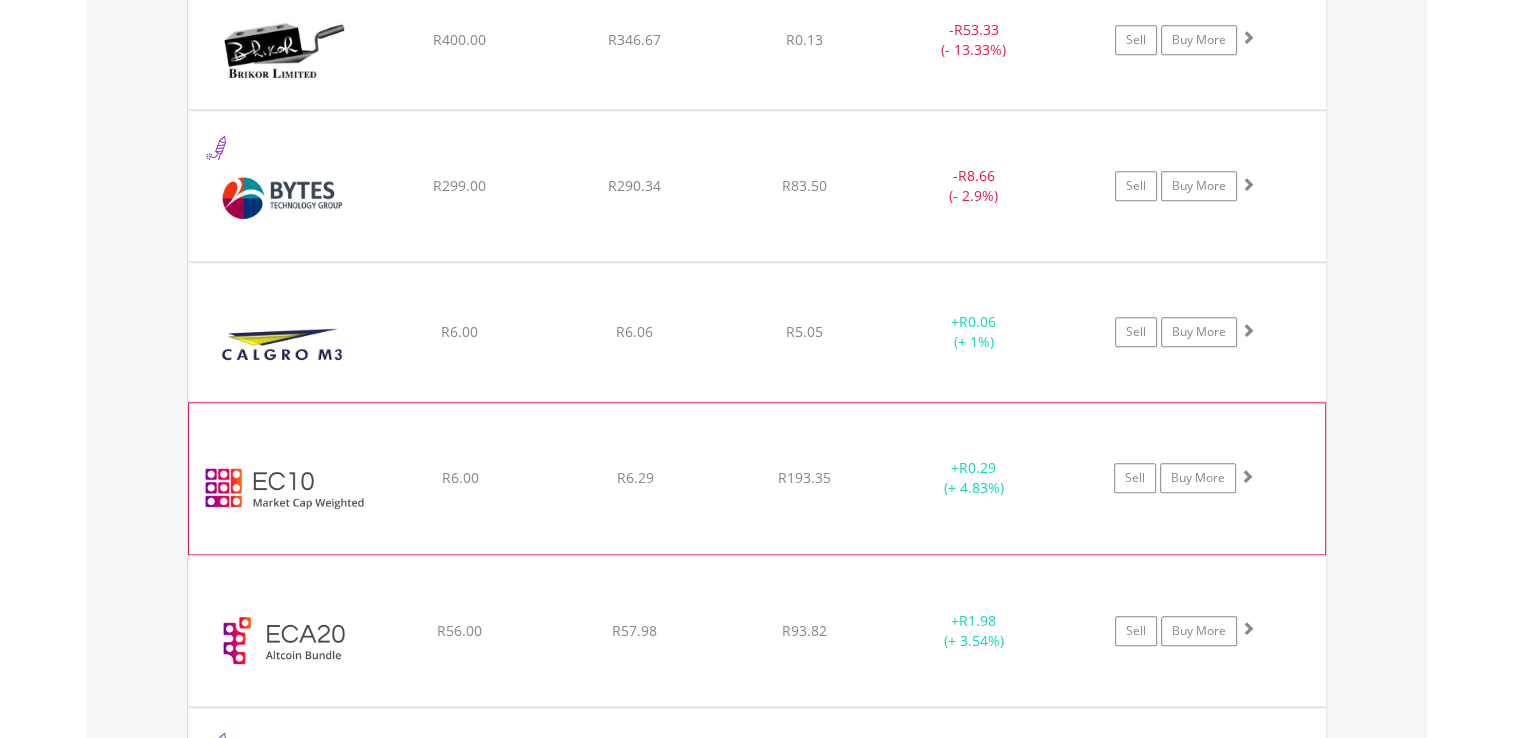 scroll, scrollTop: 2035, scrollLeft: 0, axis: vertical 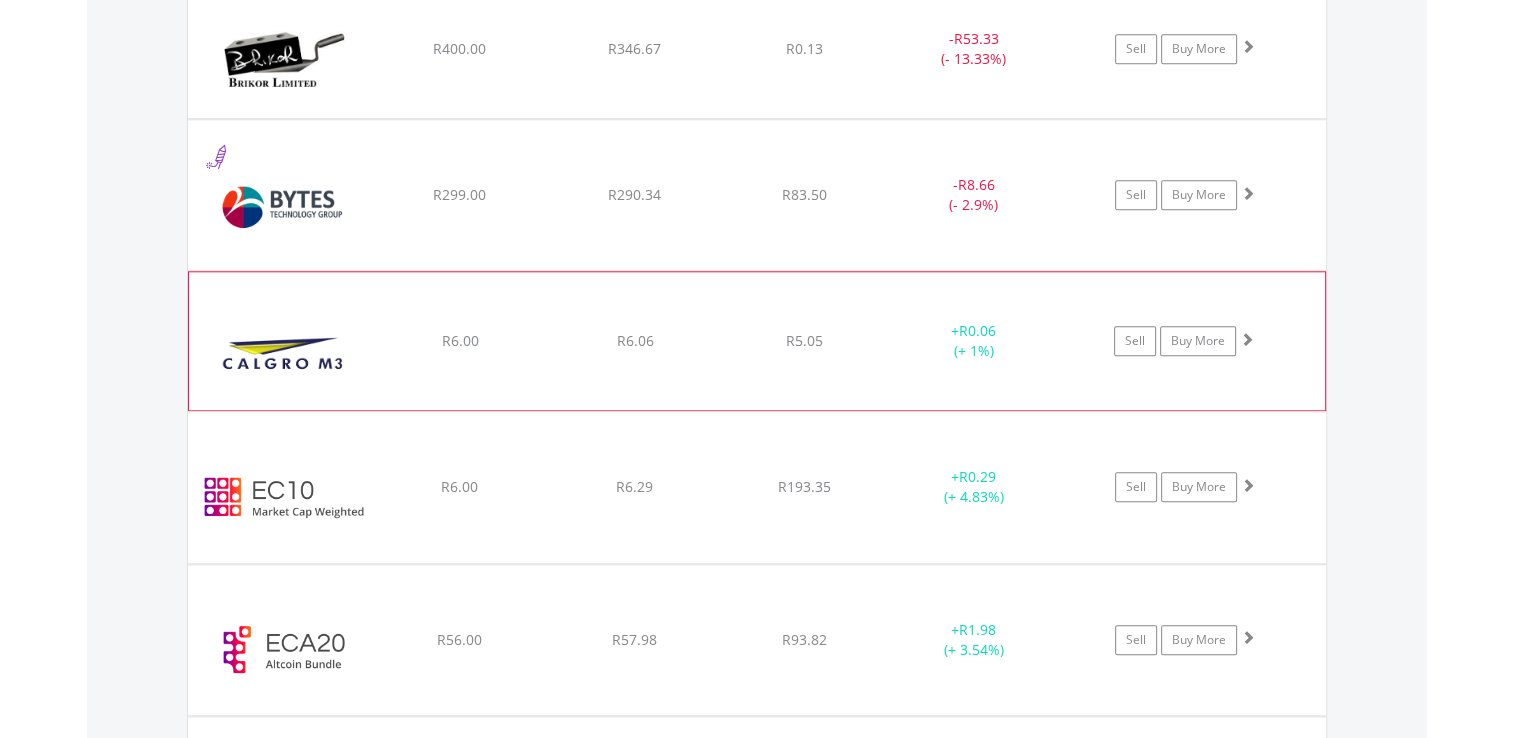 click on "﻿
Calgro M3 Holdings Limited
R6.00
R6.06
R5.05
+  R0.06 (+ 1%)
Sell
Buy More" at bounding box center [757, -378] 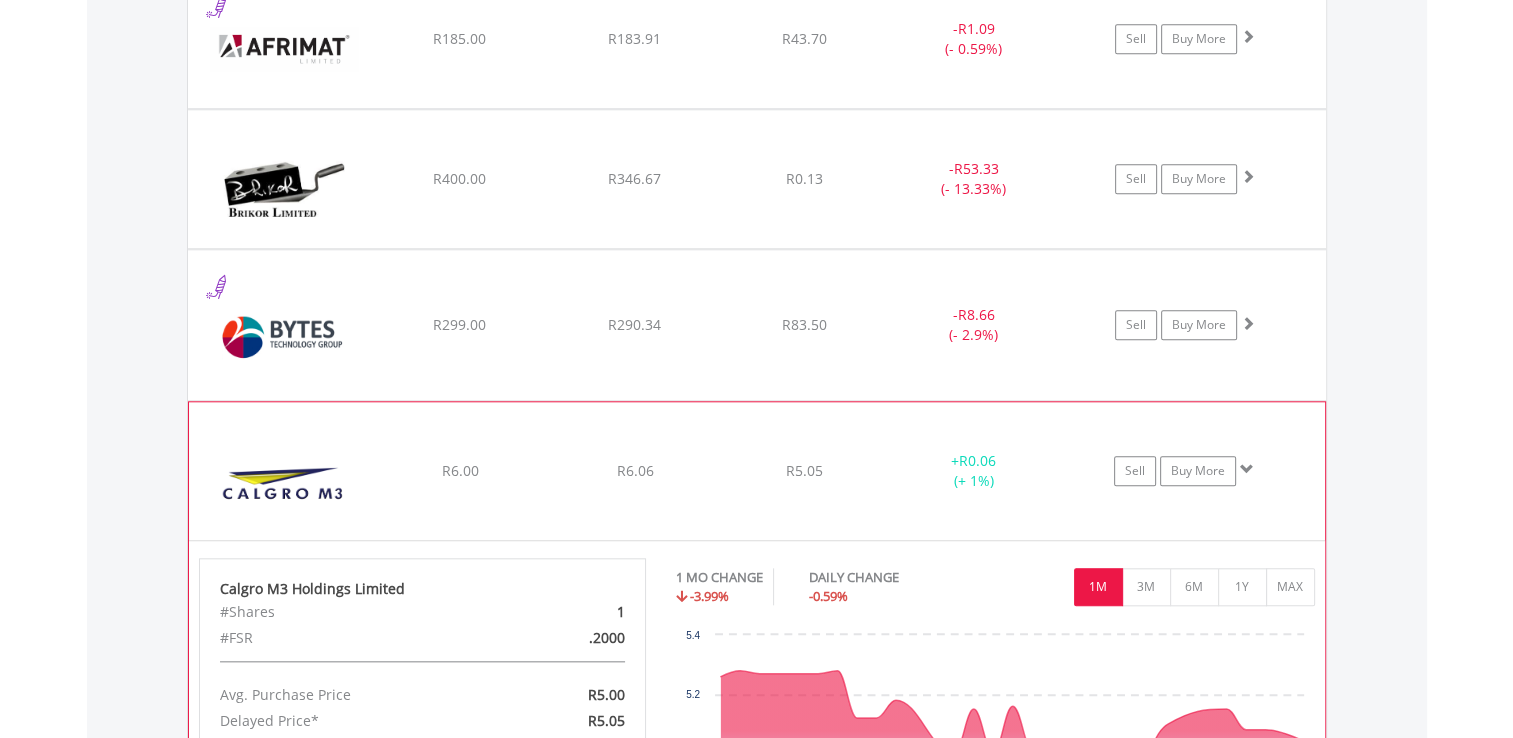 scroll, scrollTop: 1904, scrollLeft: 0, axis: vertical 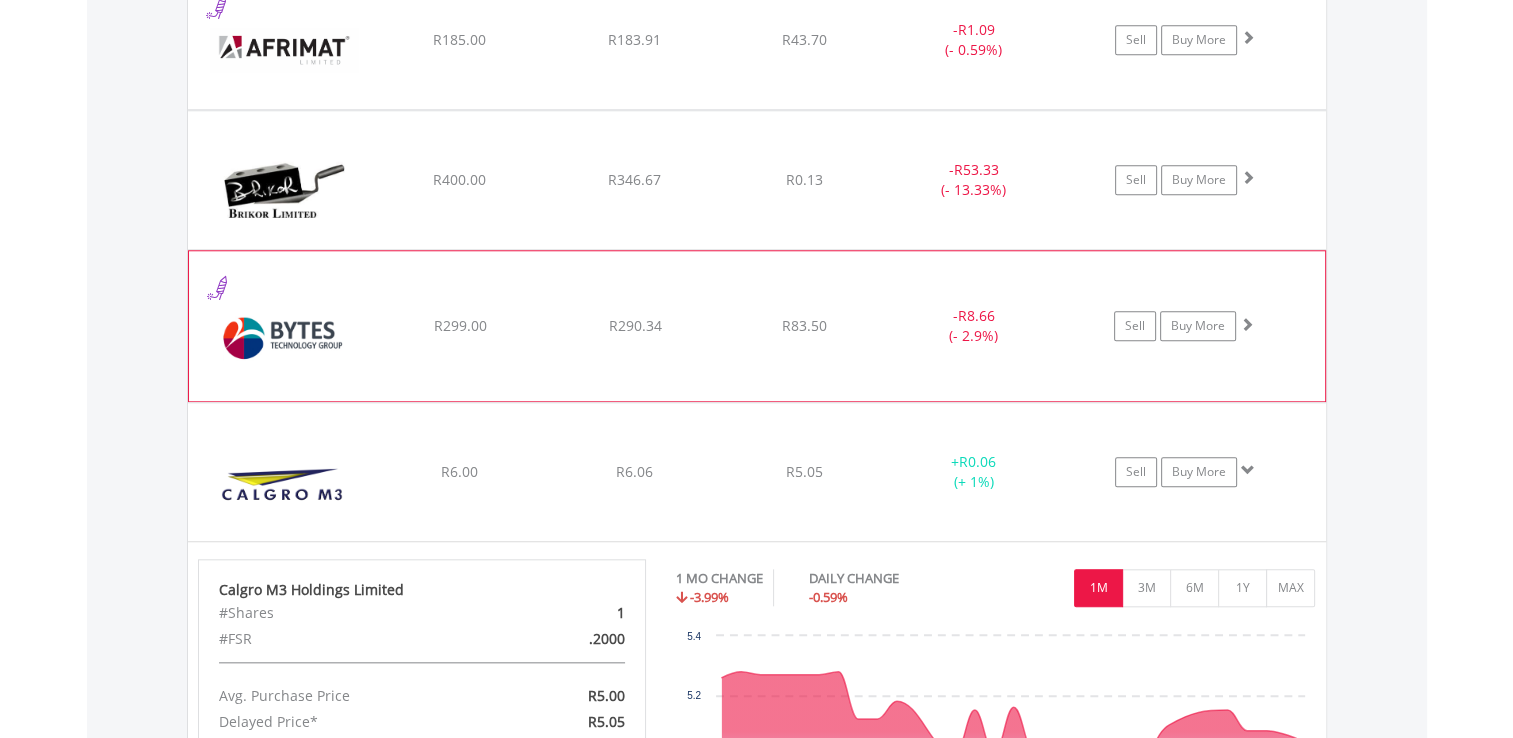 click on "﻿
Bytes Technology Group Plc
R299.00
R290.34
R83.50
-  R8.66 (- 2.9%)
Sell
Buy More" at bounding box center [757, -247] 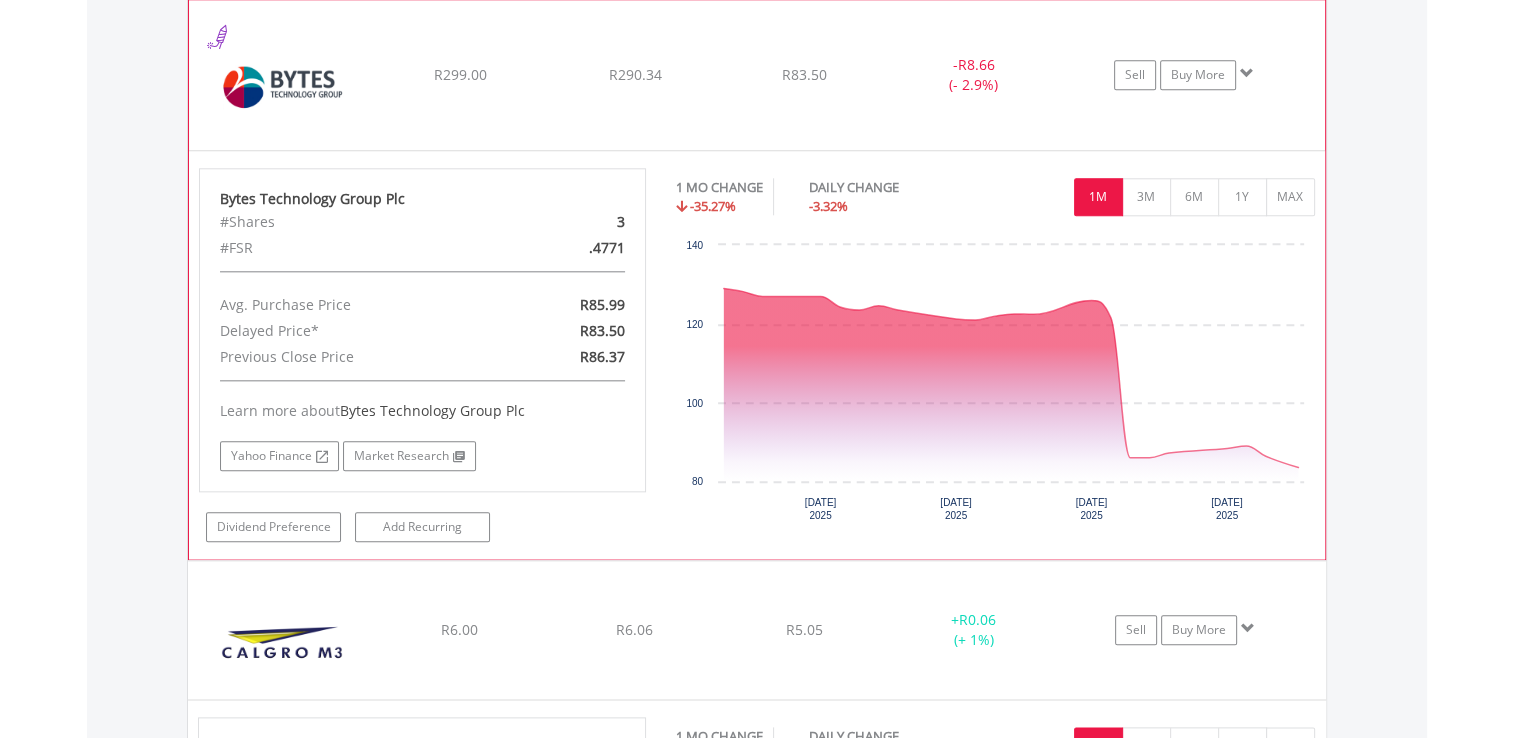scroll, scrollTop: 2156, scrollLeft: 0, axis: vertical 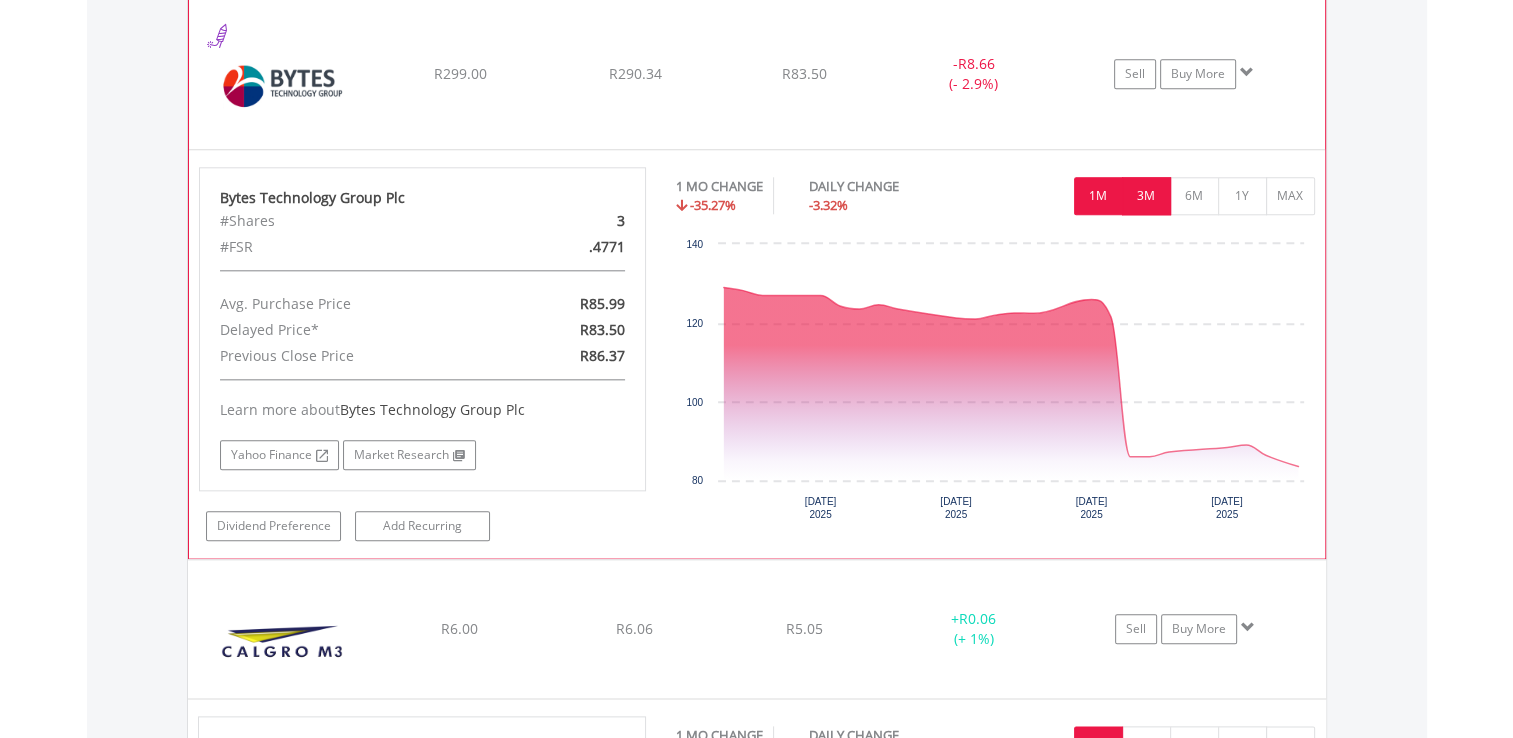 click on "3M" at bounding box center [1146, 196] 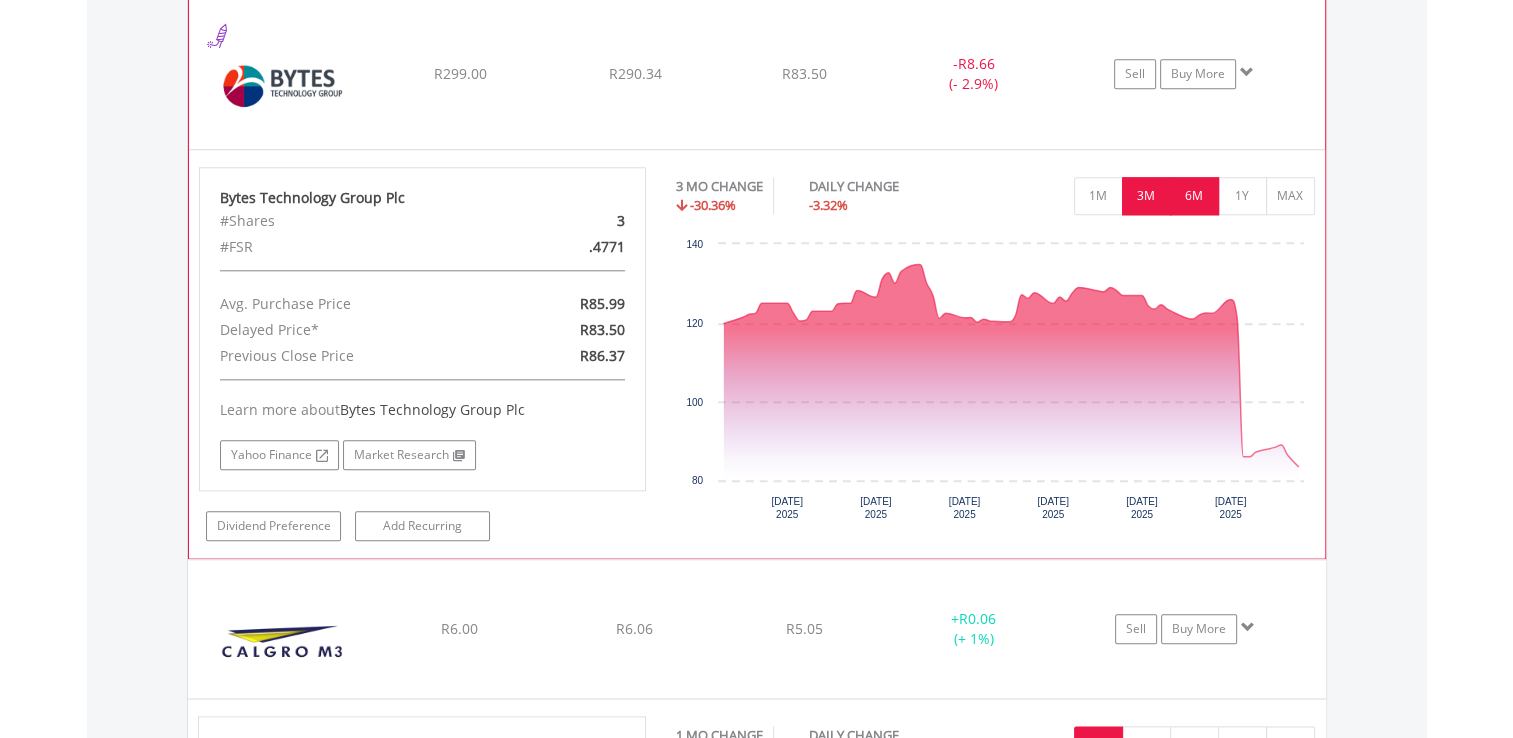 click on "6M" at bounding box center (1194, 196) 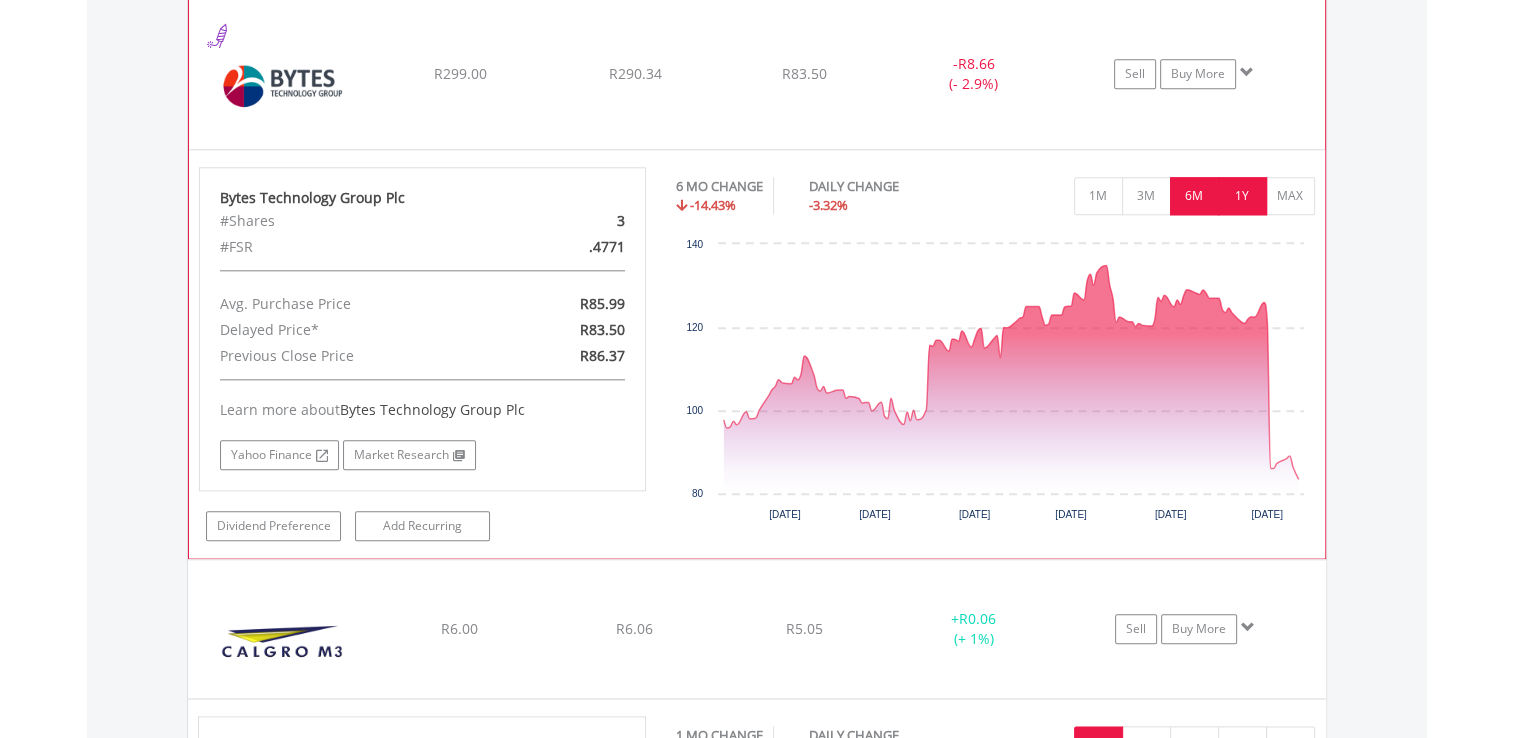 click on "1Y" at bounding box center (1242, 196) 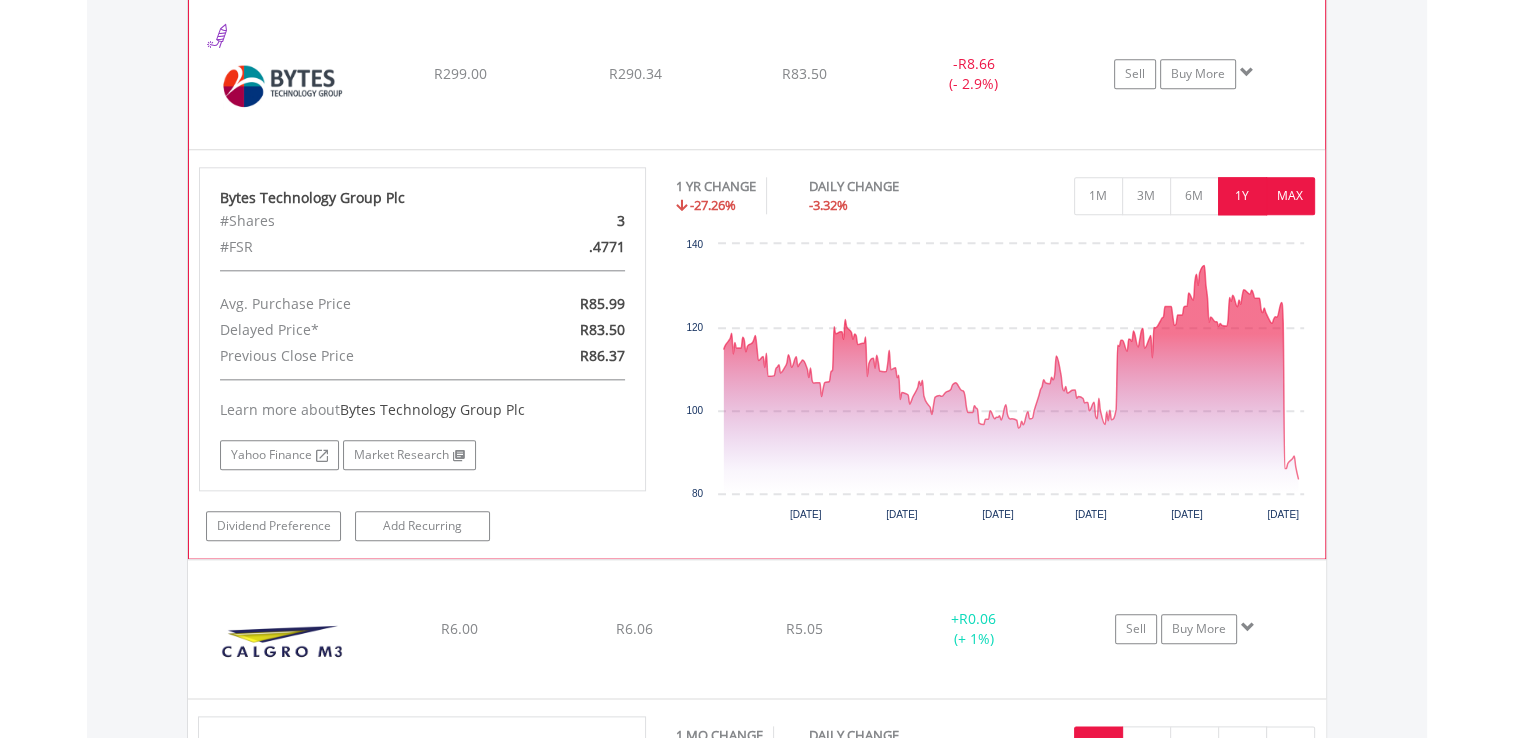 click on "MAX" at bounding box center (1290, 196) 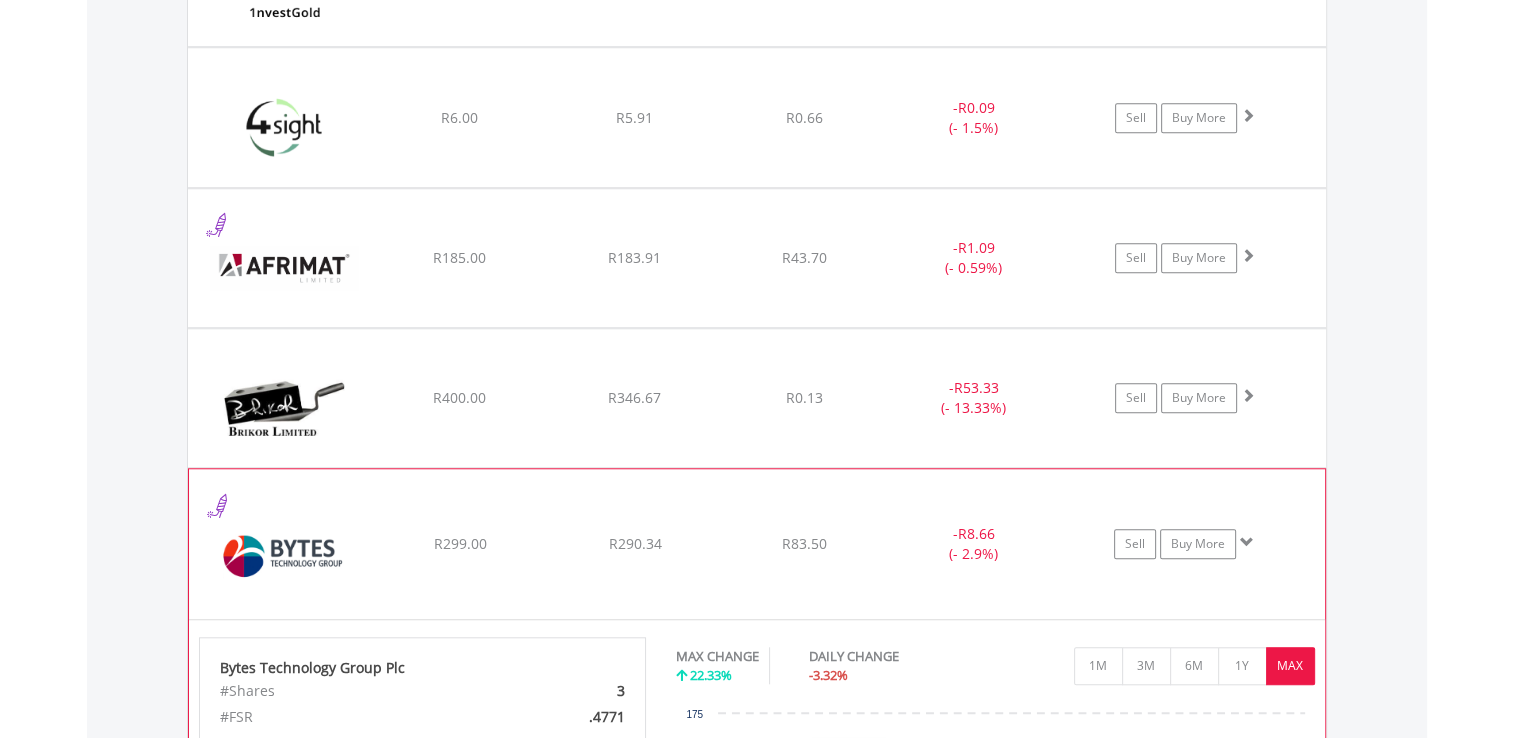 scroll, scrollTop: 1673, scrollLeft: 0, axis: vertical 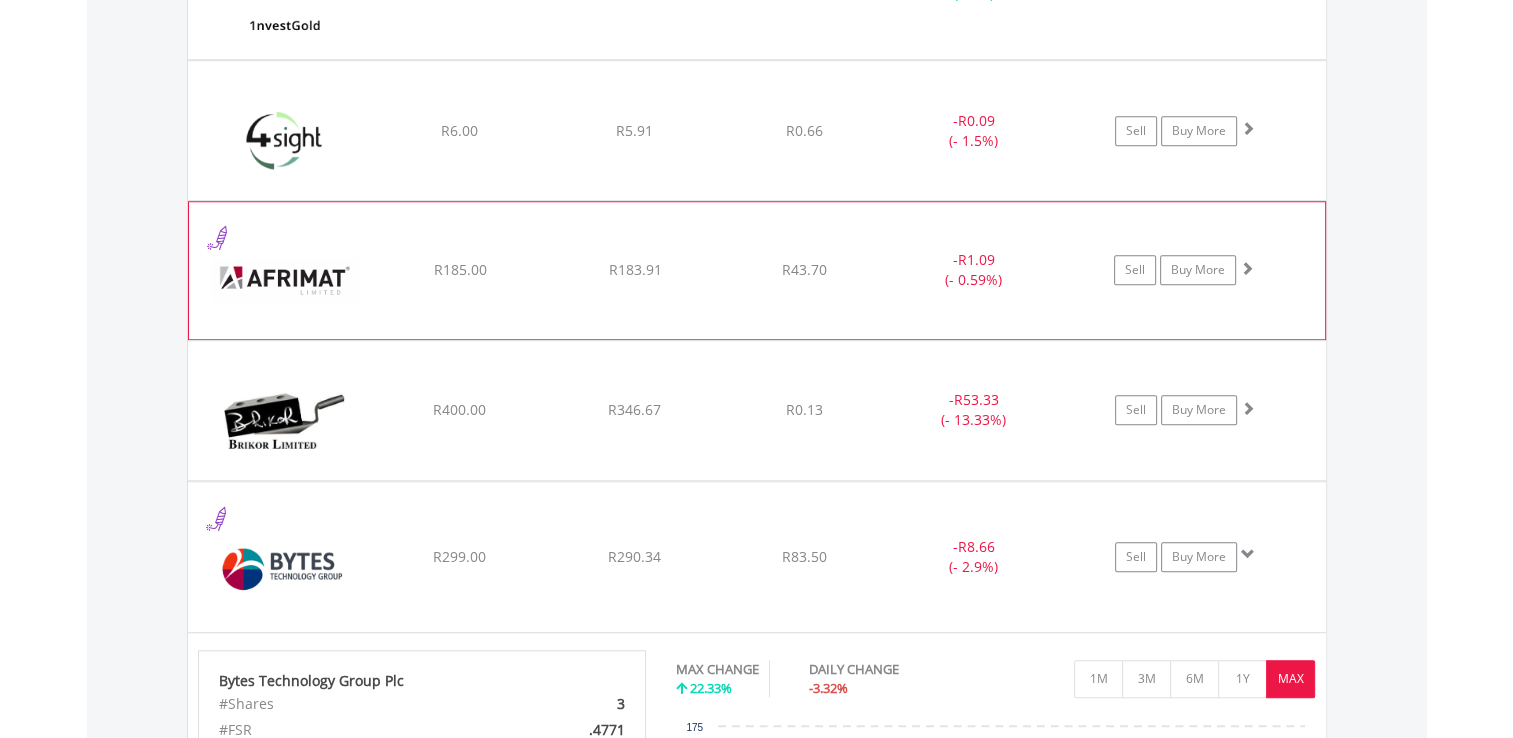 click on "R43.70" at bounding box center [804, -16] 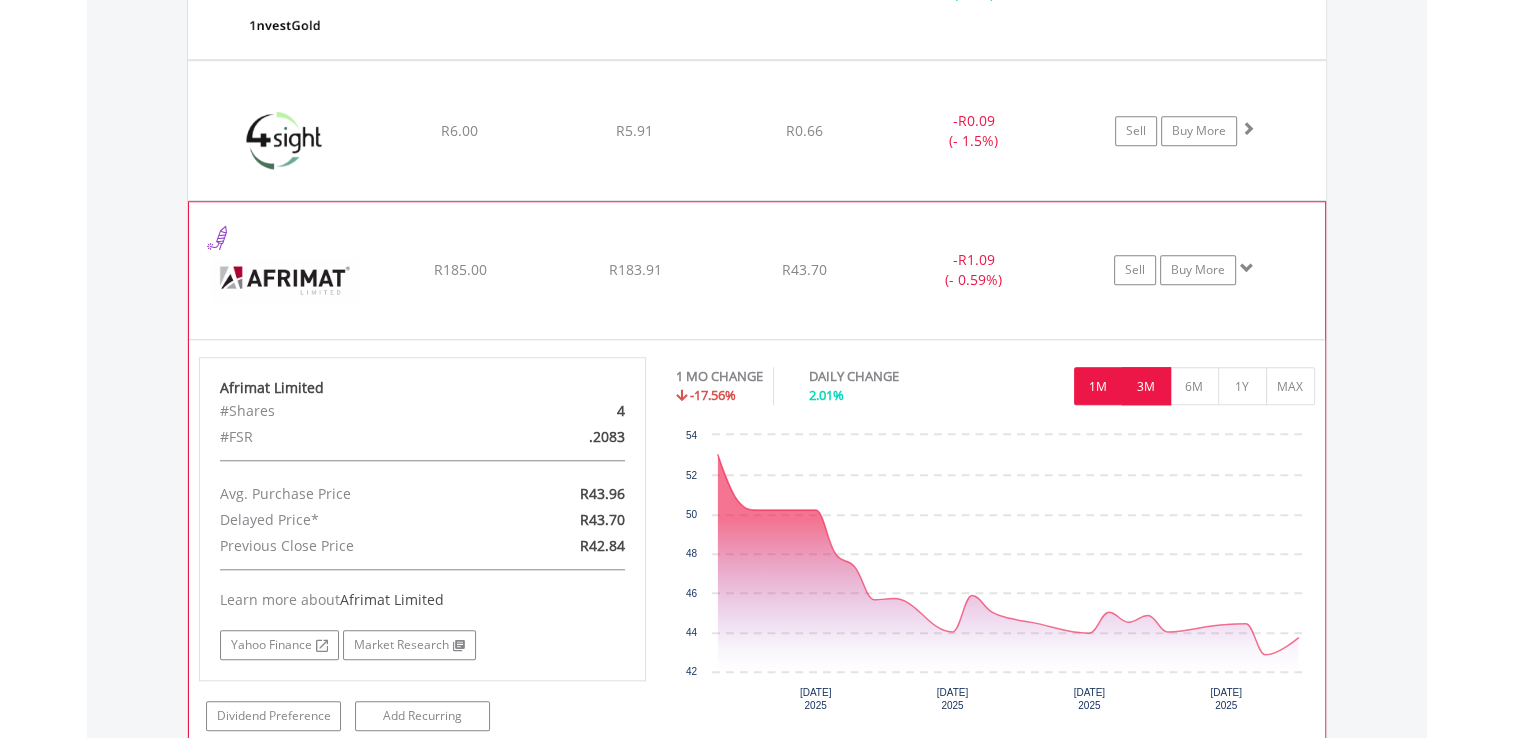 click on "3M" at bounding box center [1146, 386] 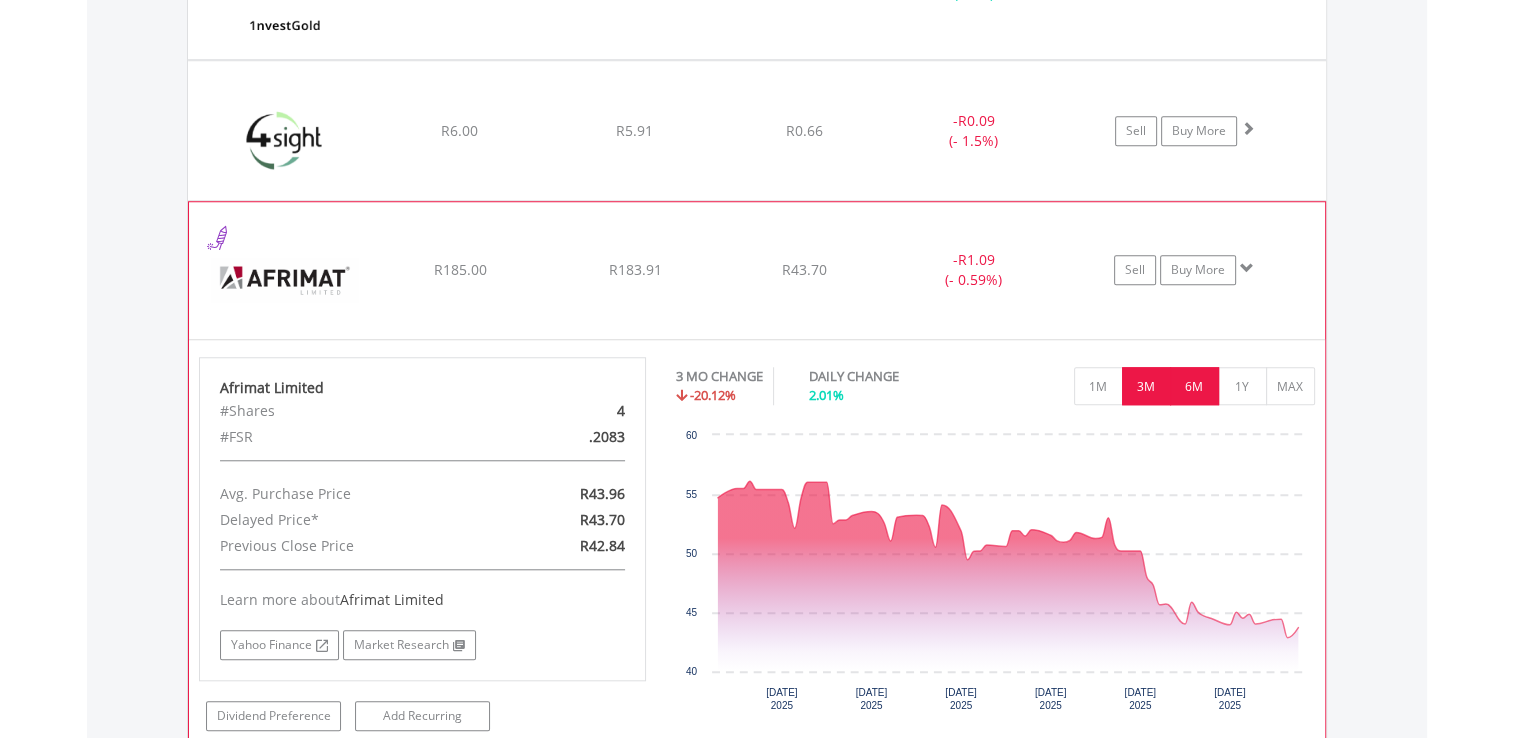 click on "6M" at bounding box center [1194, 386] 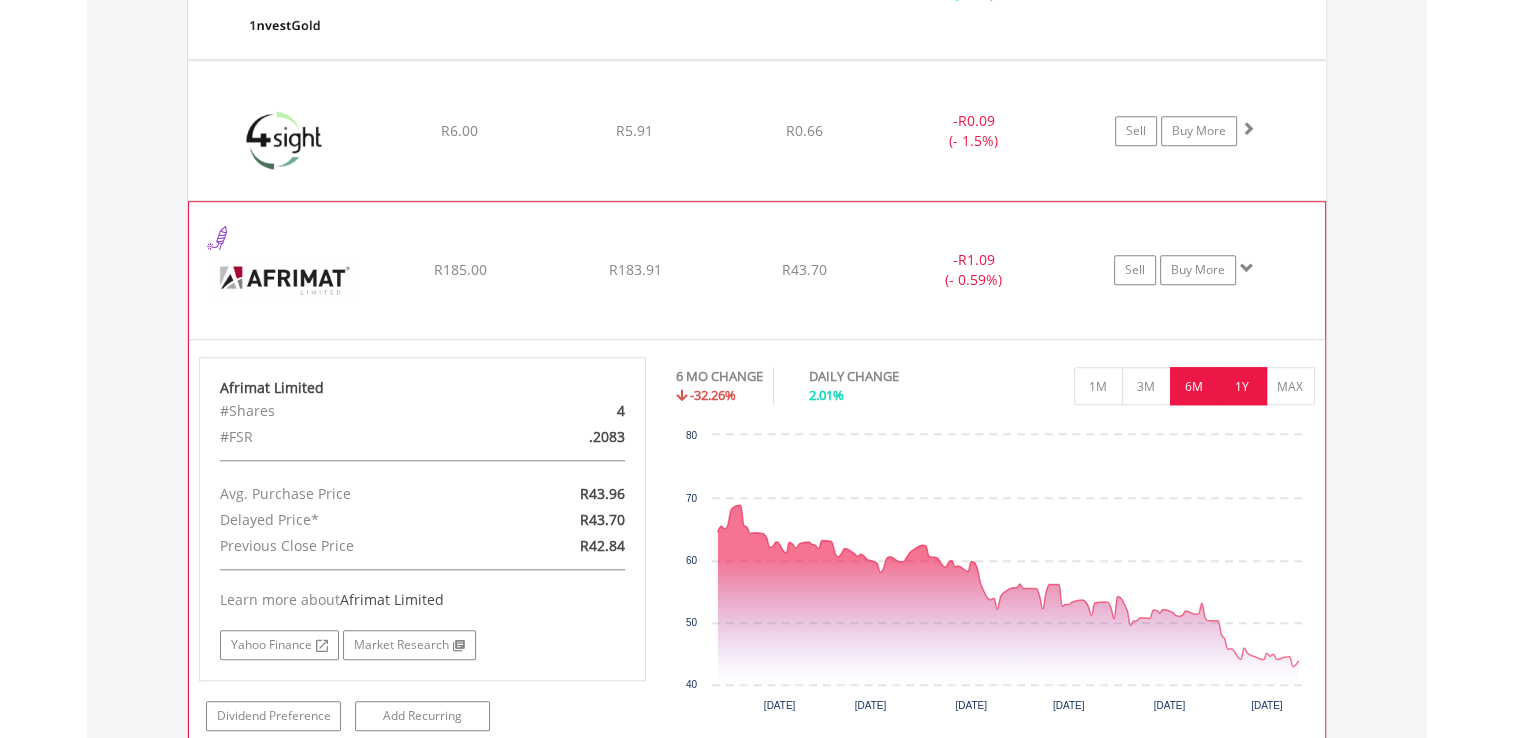 click on "1Y" at bounding box center [1242, 386] 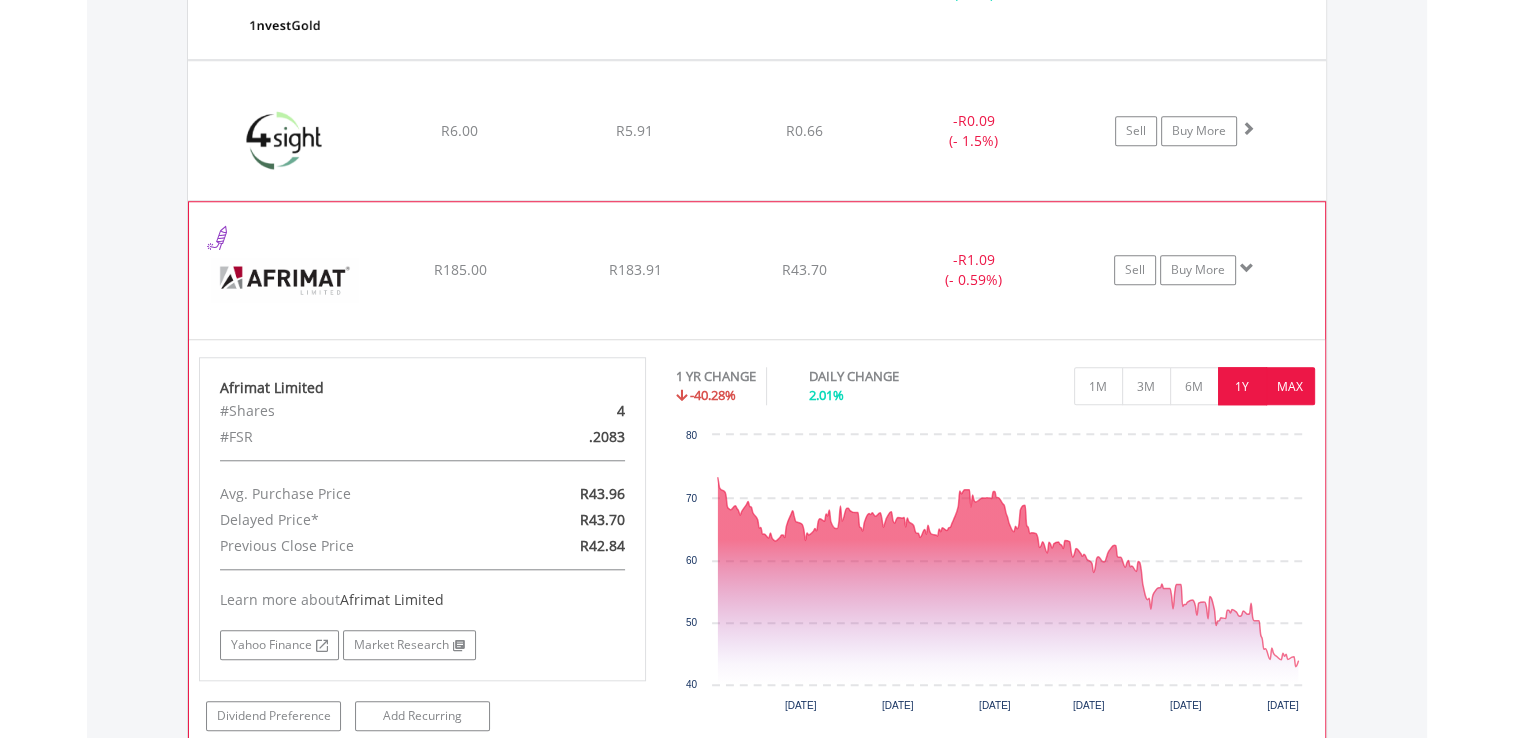 drag, startPoint x: 1294, startPoint y: 405, endPoint x: 1292, endPoint y: 394, distance: 11.18034 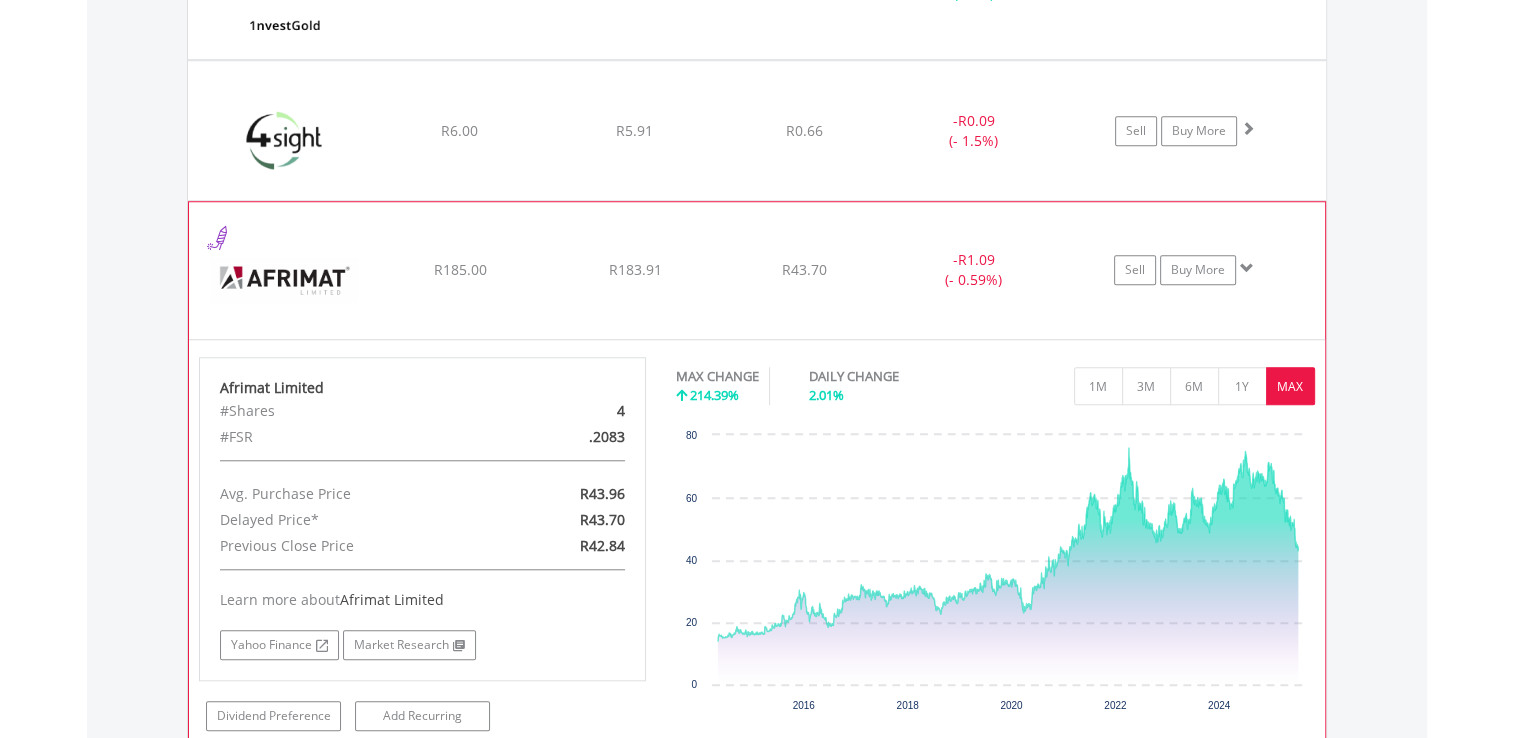 click on "﻿
Afrimat Limited
R185.00
R183.91
R43.70
-  R1.09 (- 0.59%)
Sell
Buy More" at bounding box center (757, -16) 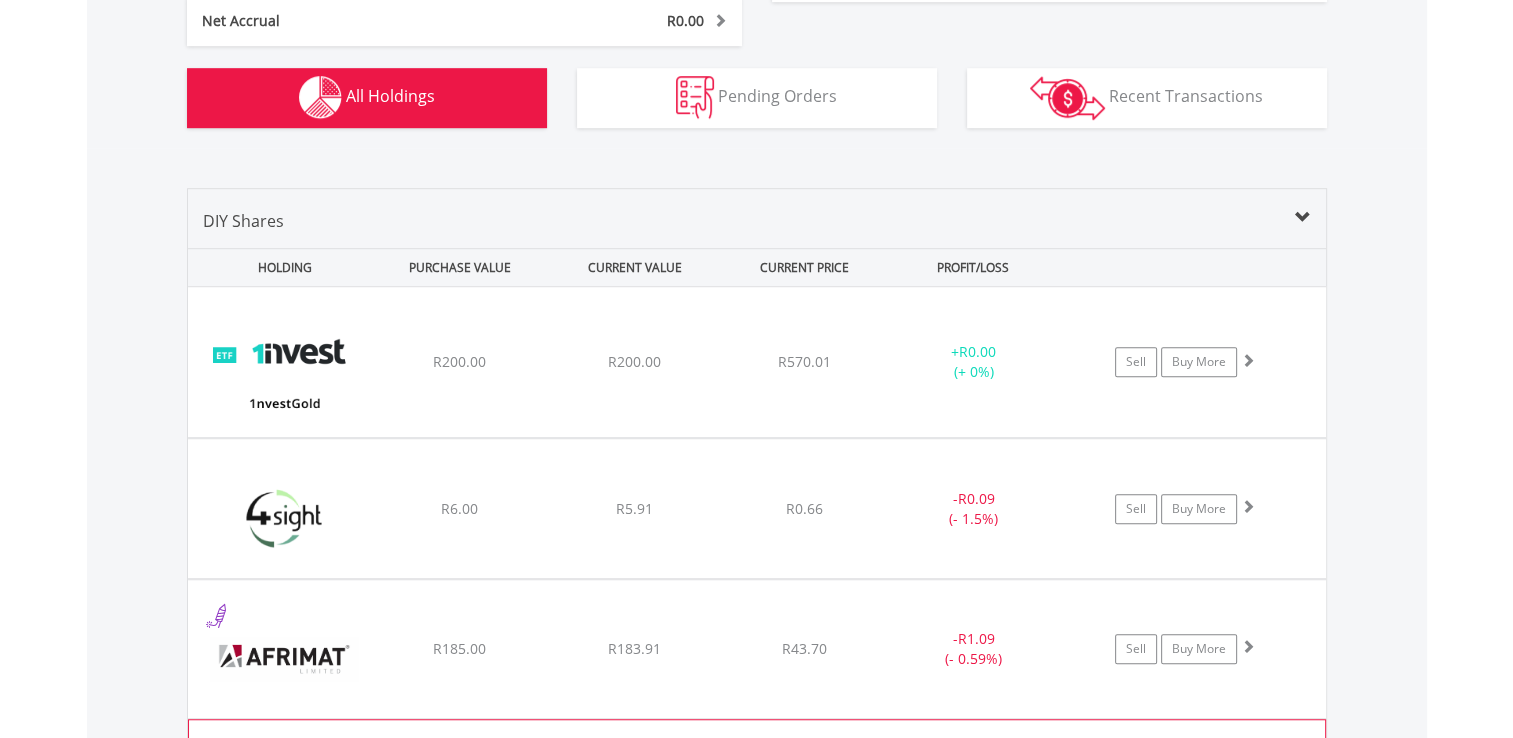scroll, scrollTop: 1298, scrollLeft: 0, axis: vertical 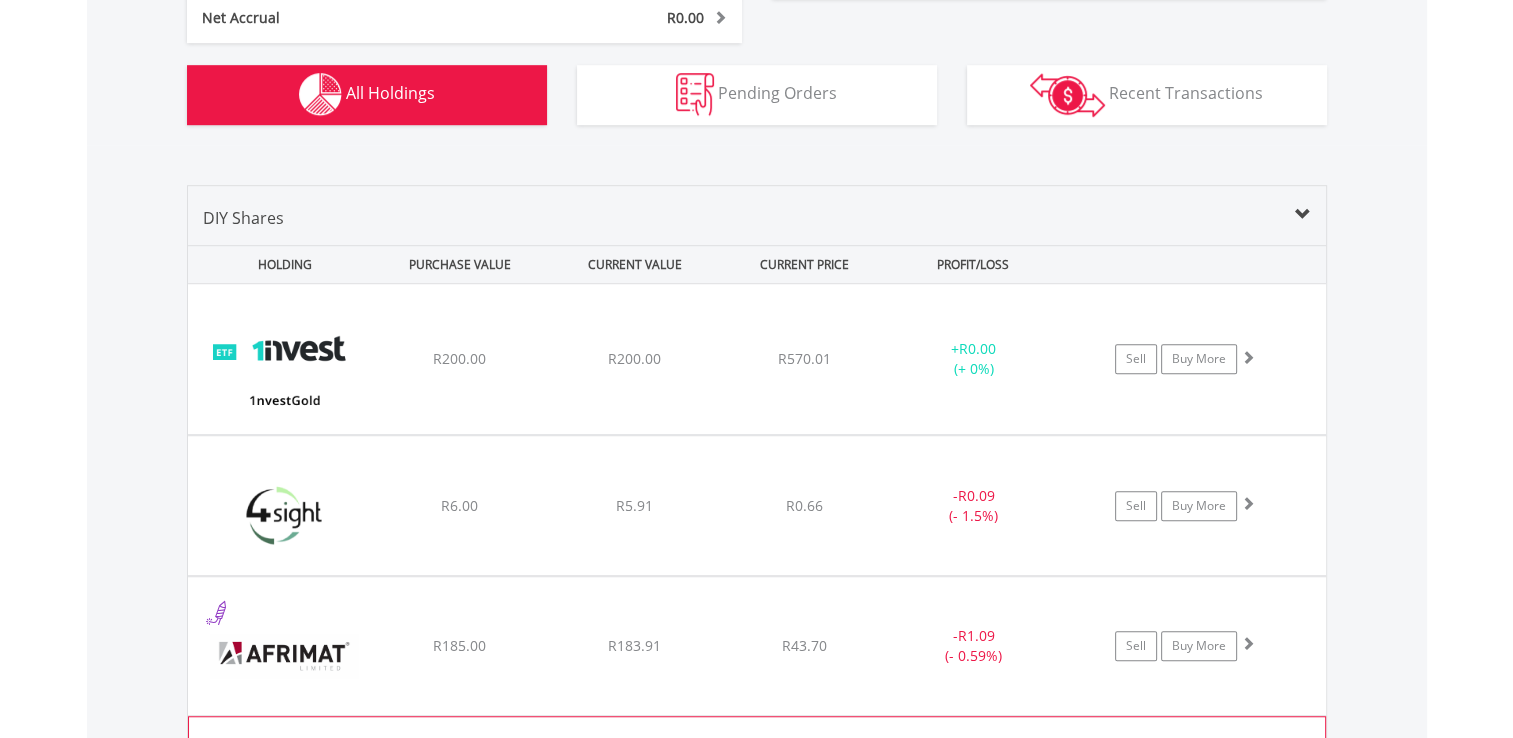click on "﻿
1nvestGold ETF
R200.00
R200.00
R570.01
+  R0.00 (+ 0%)
Sell
Buy More" at bounding box center [757, 359] 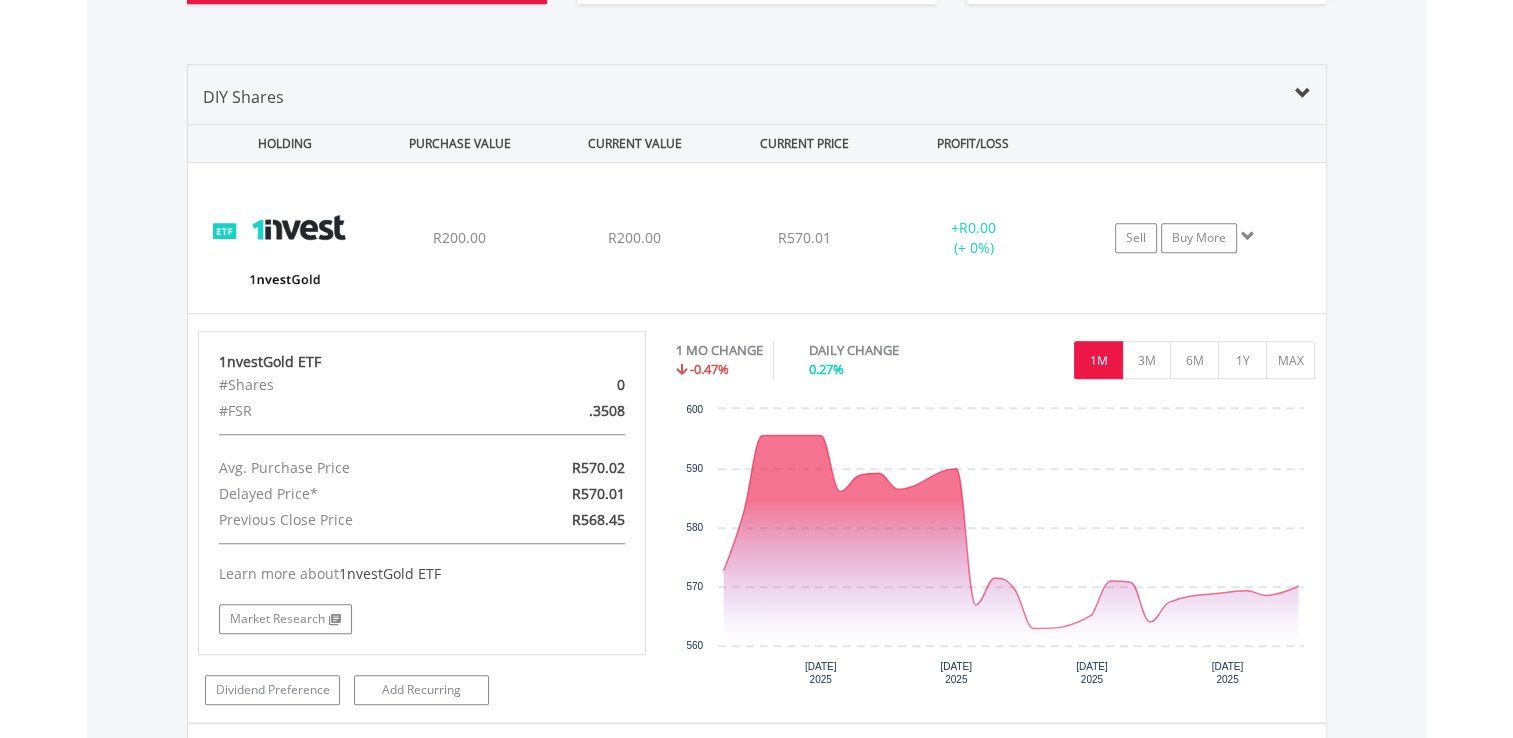 scroll, scrollTop: 1422, scrollLeft: 0, axis: vertical 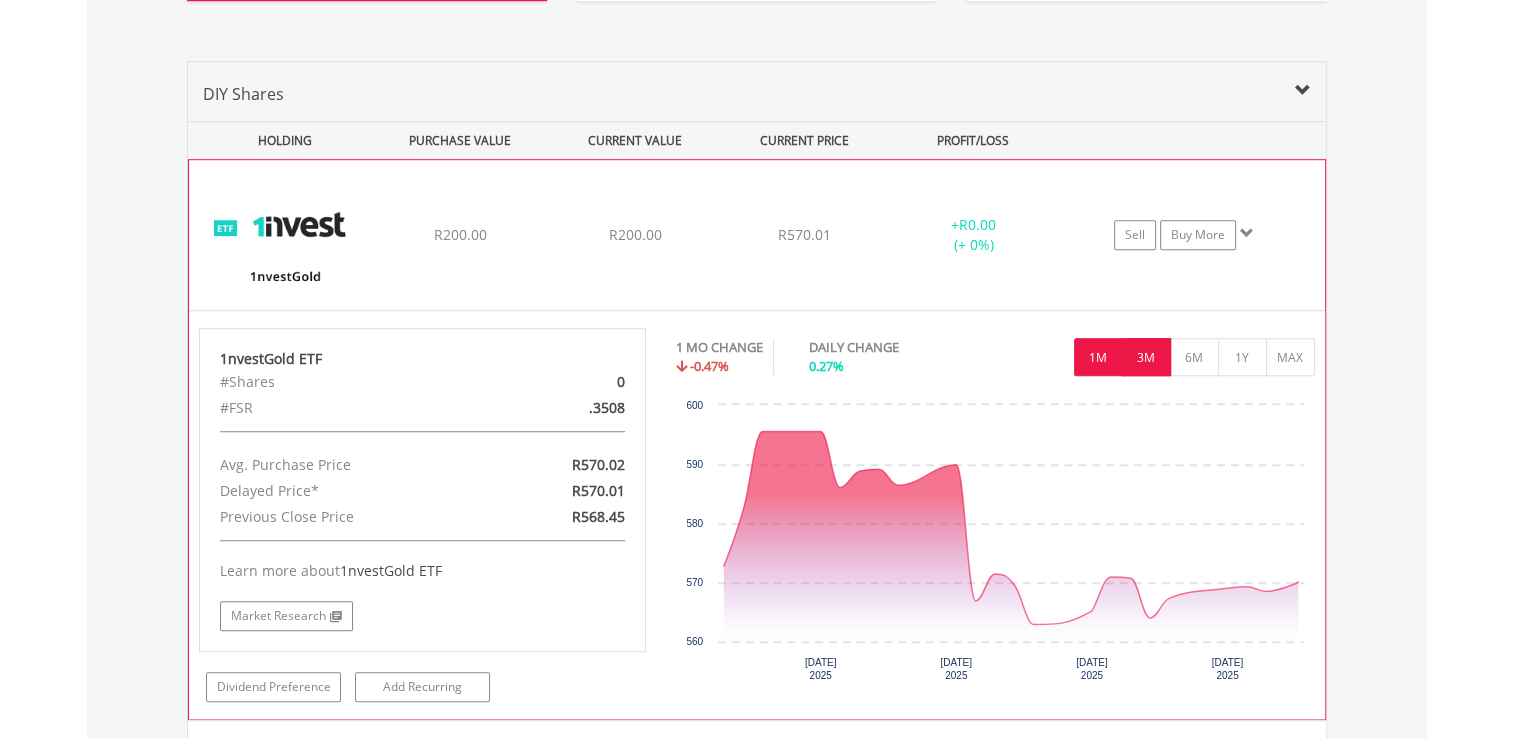 click on "3M" at bounding box center [1146, 357] 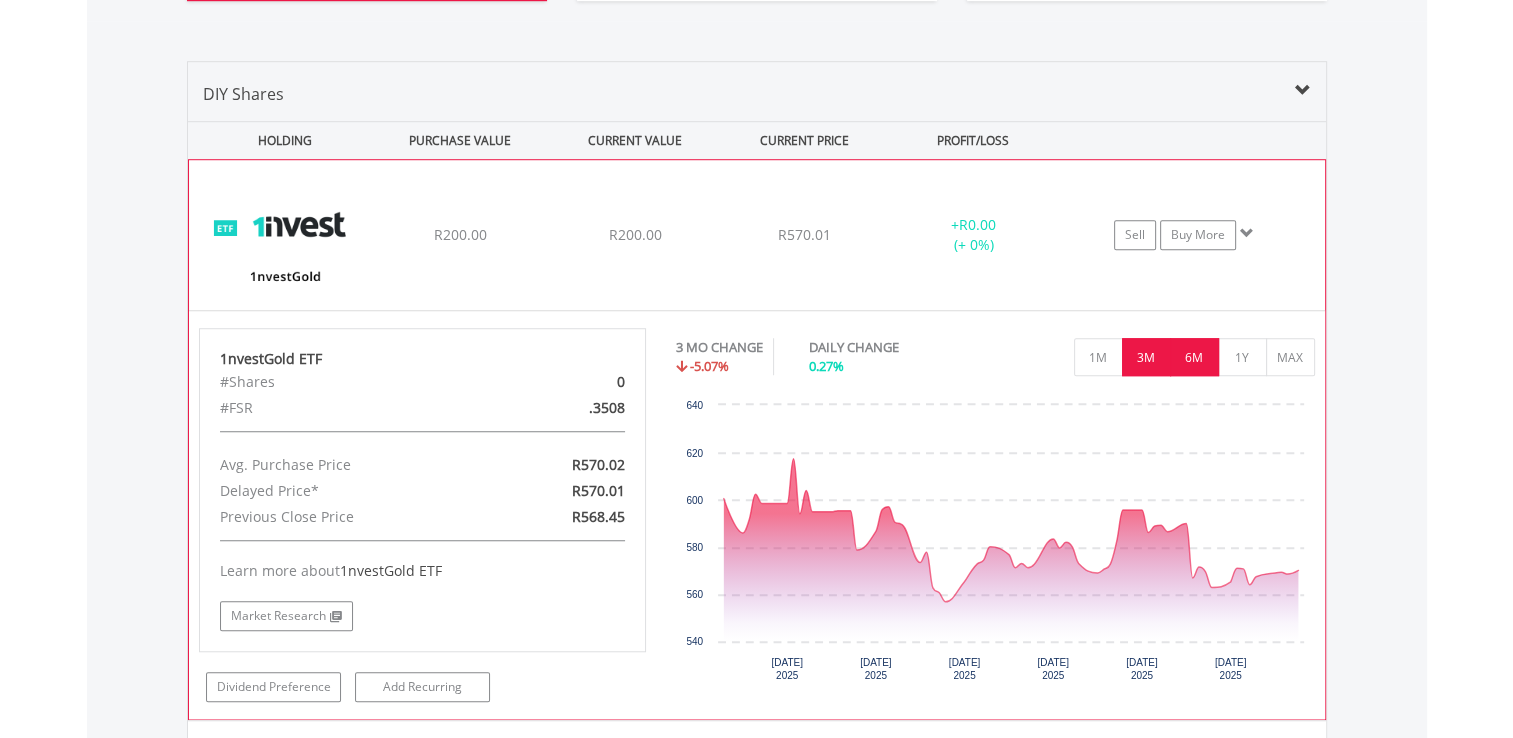 click on "6M" at bounding box center [1194, 357] 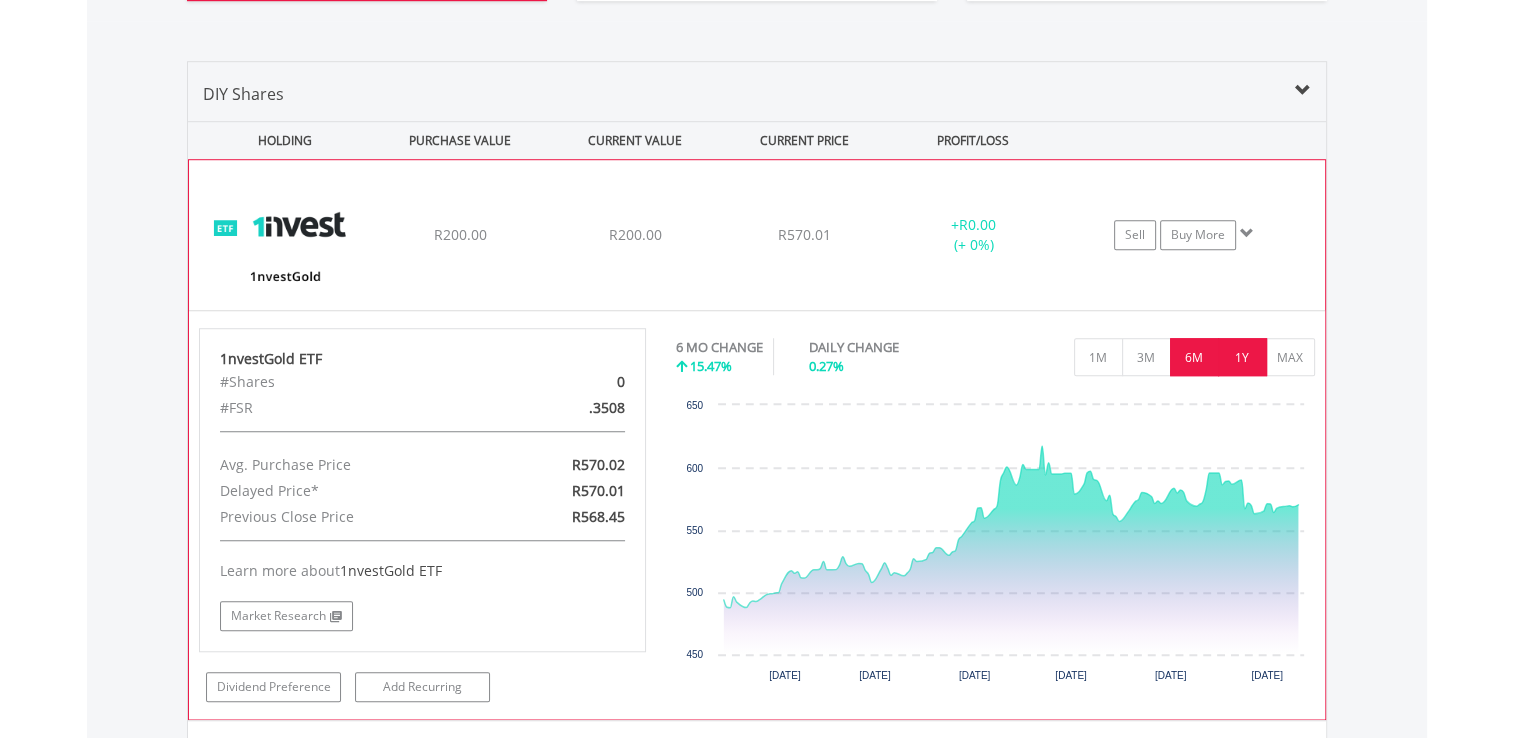click on "1Y" at bounding box center (1242, 357) 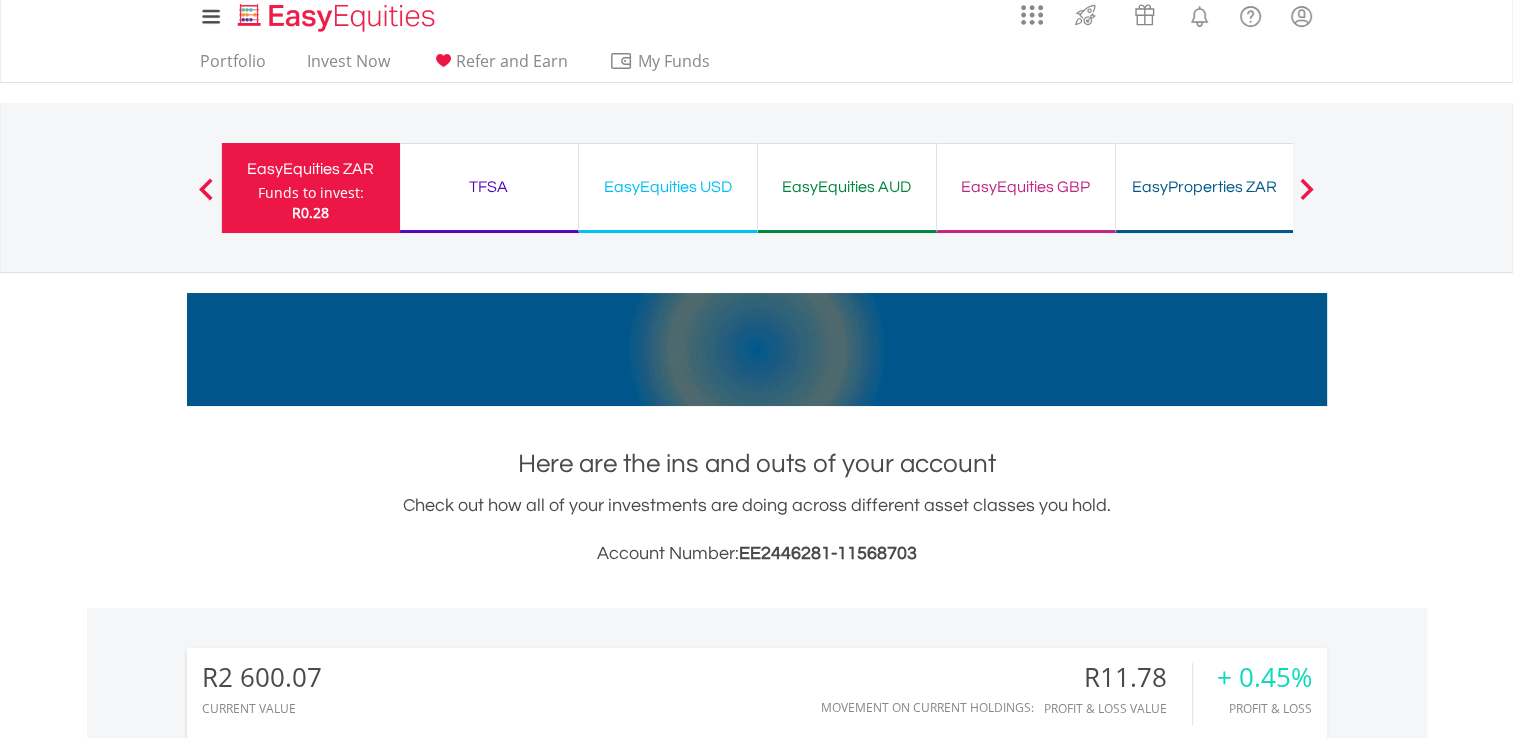 scroll, scrollTop: 0, scrollLeft: 0, axis: both 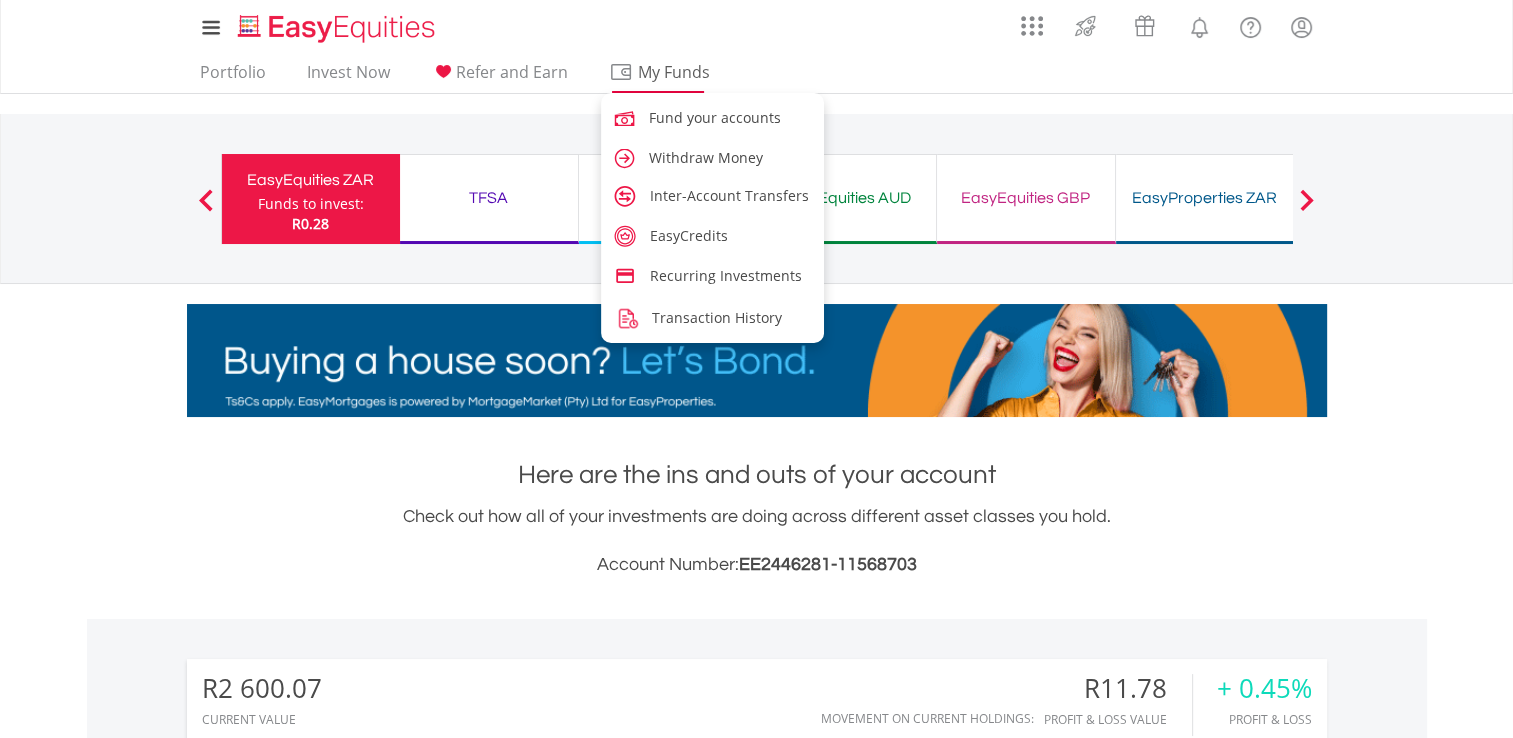 click on "My Funds" at bounding box center [658, 77] 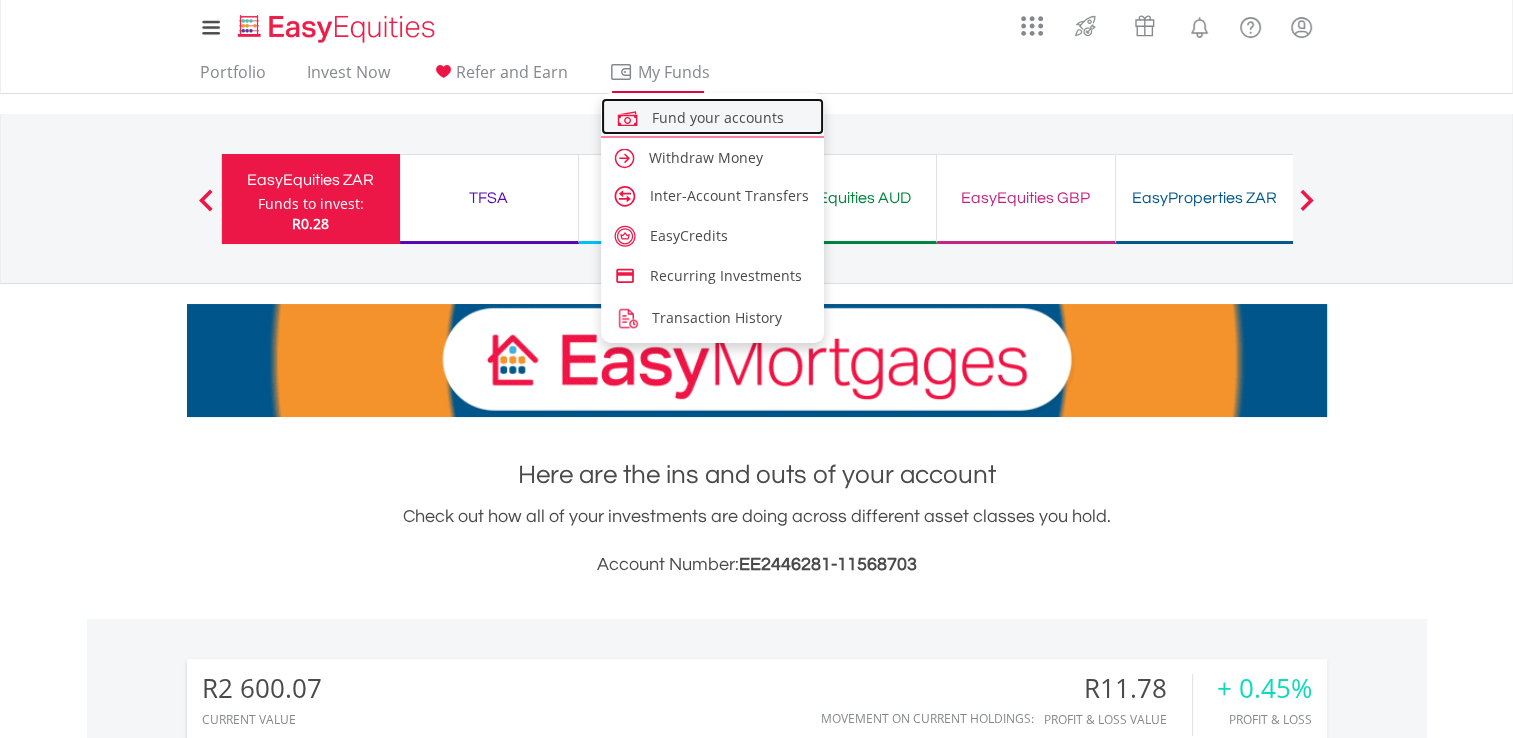 click on "Fund your accounts" at bounding box center [713, 116] 